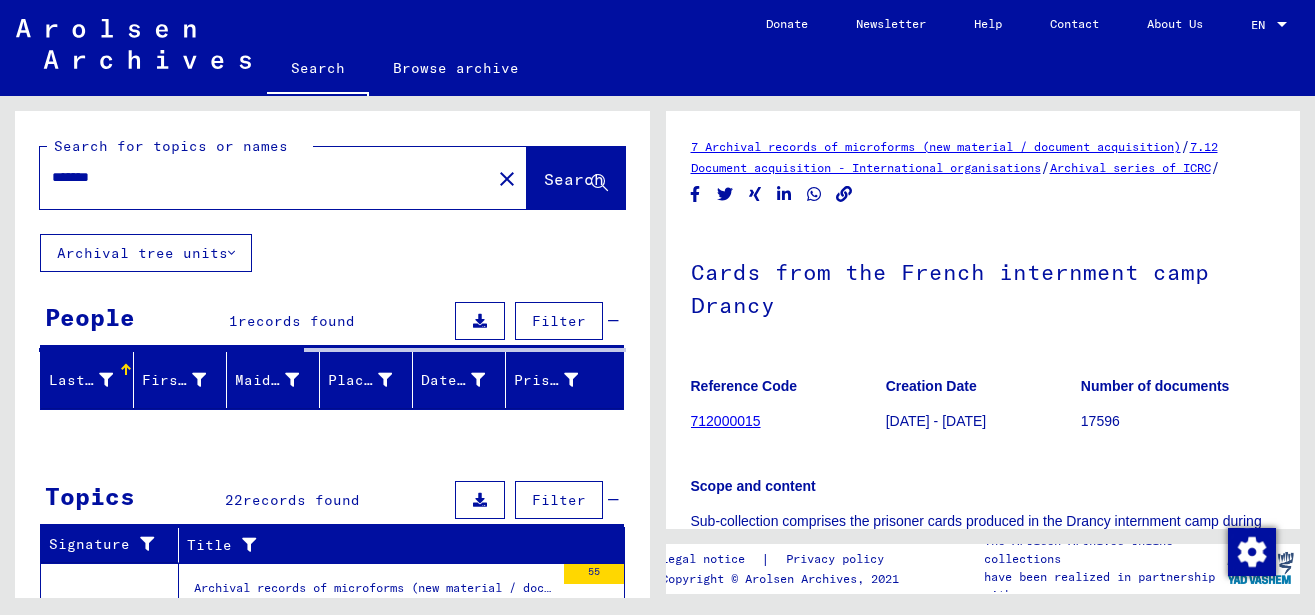 scroll, scrollTop: 0, scrollLeft: 0, axis: both 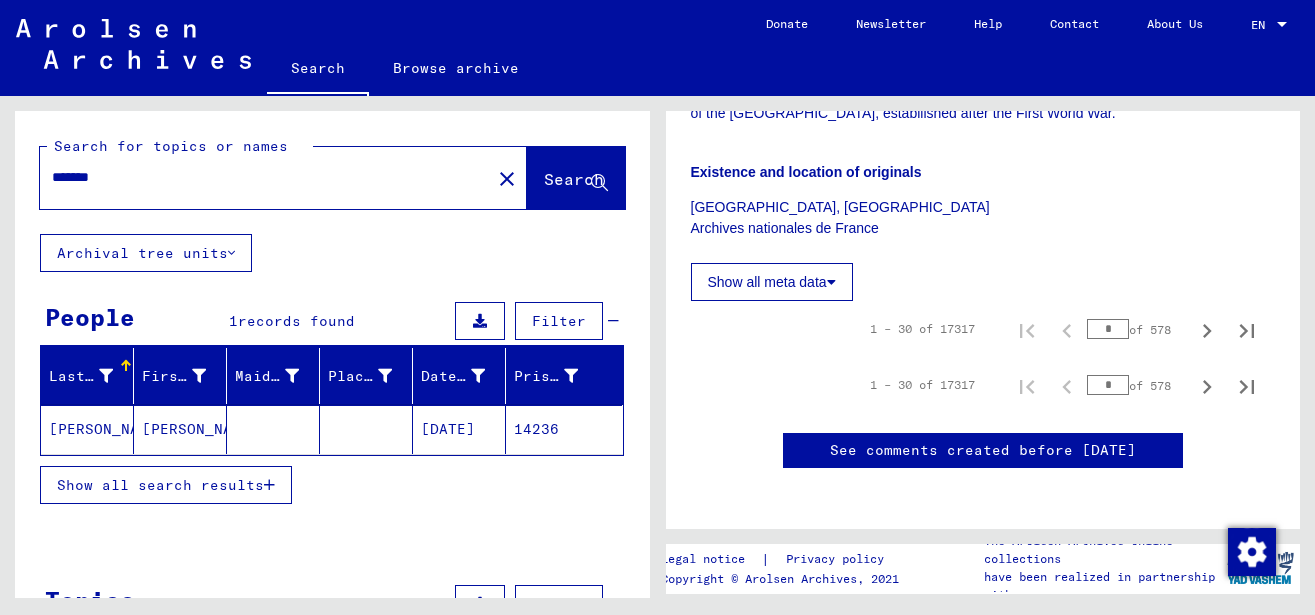 click on "*" at bounding box center [1108, 329] 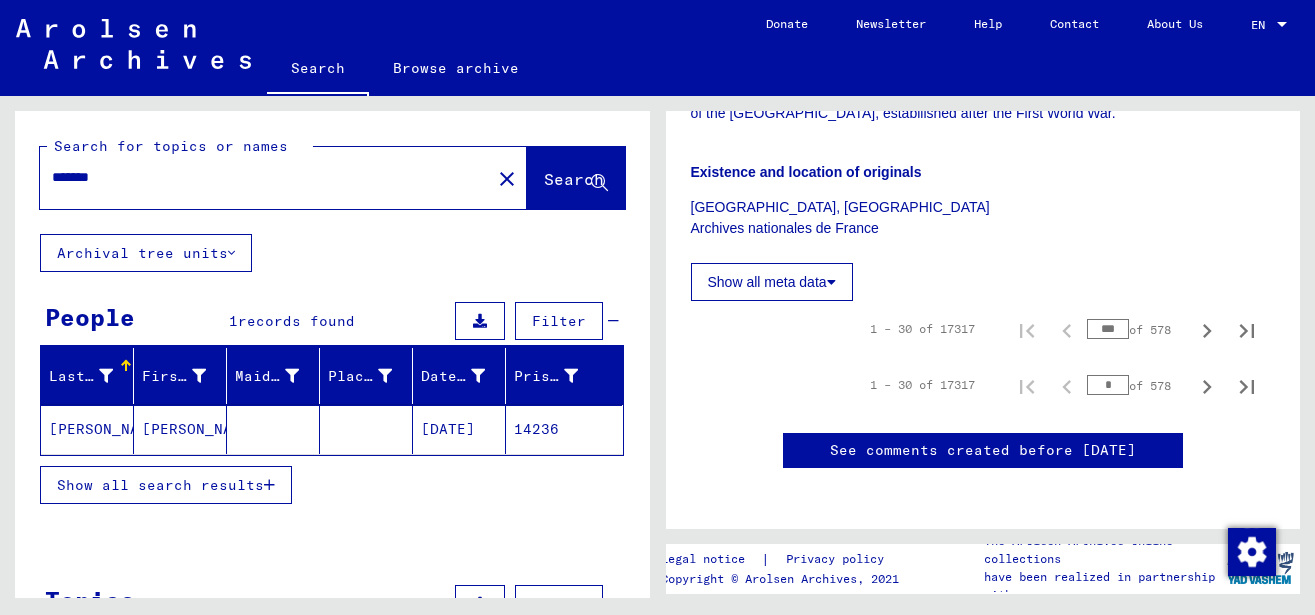 type on "***" 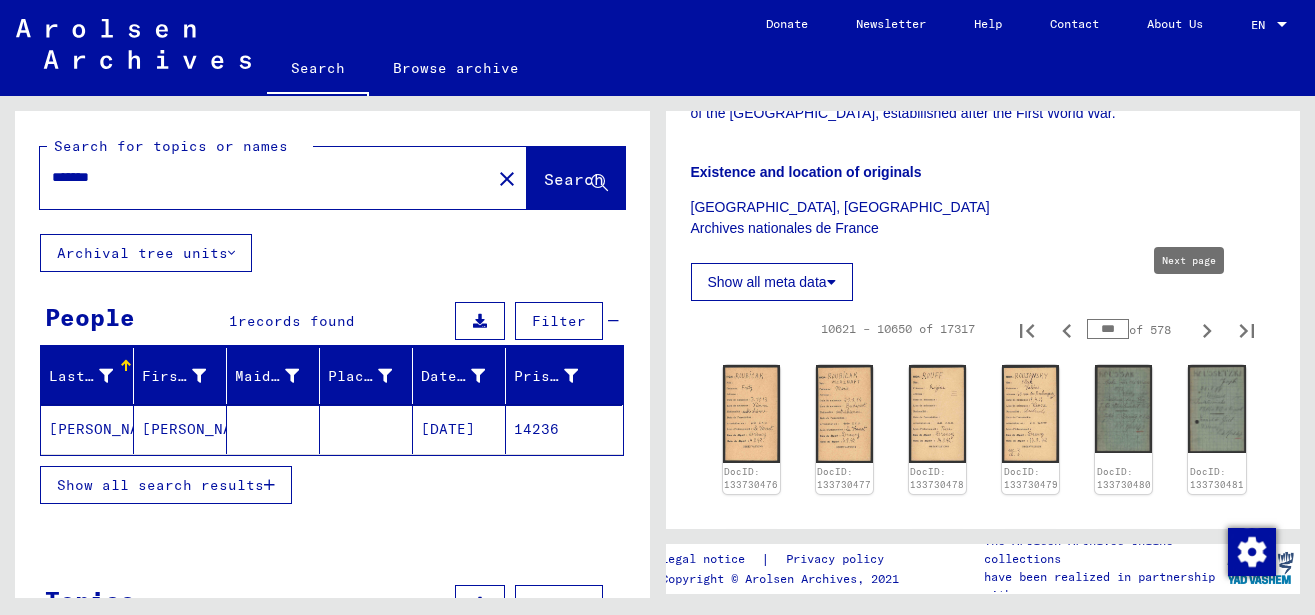click 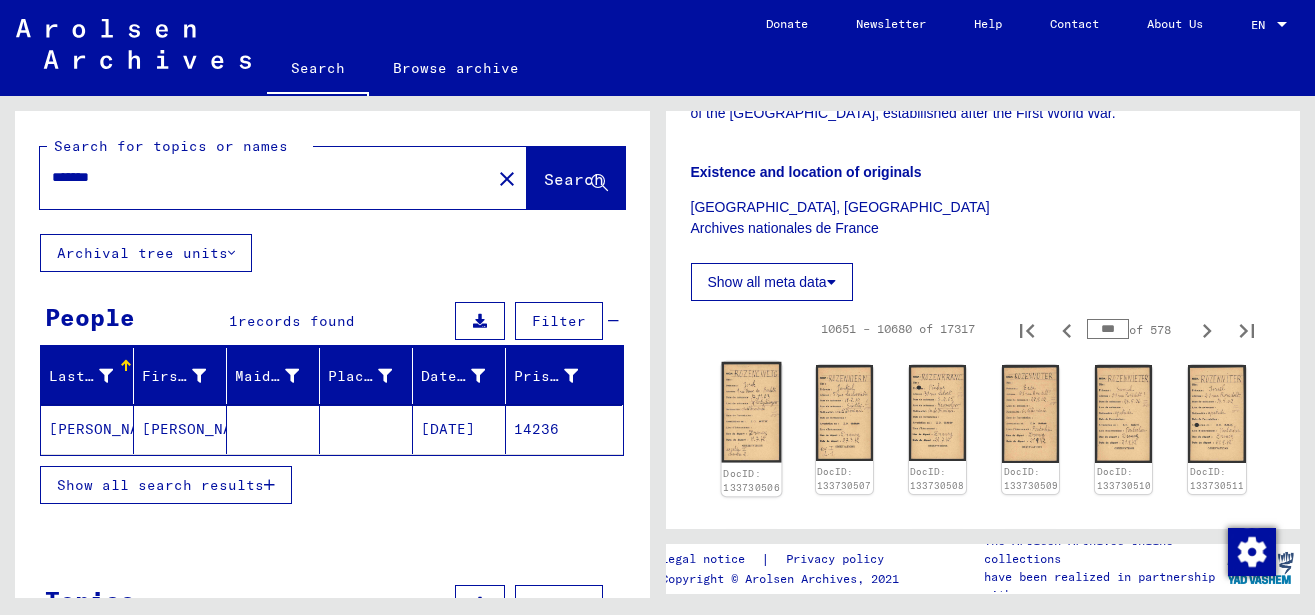 click 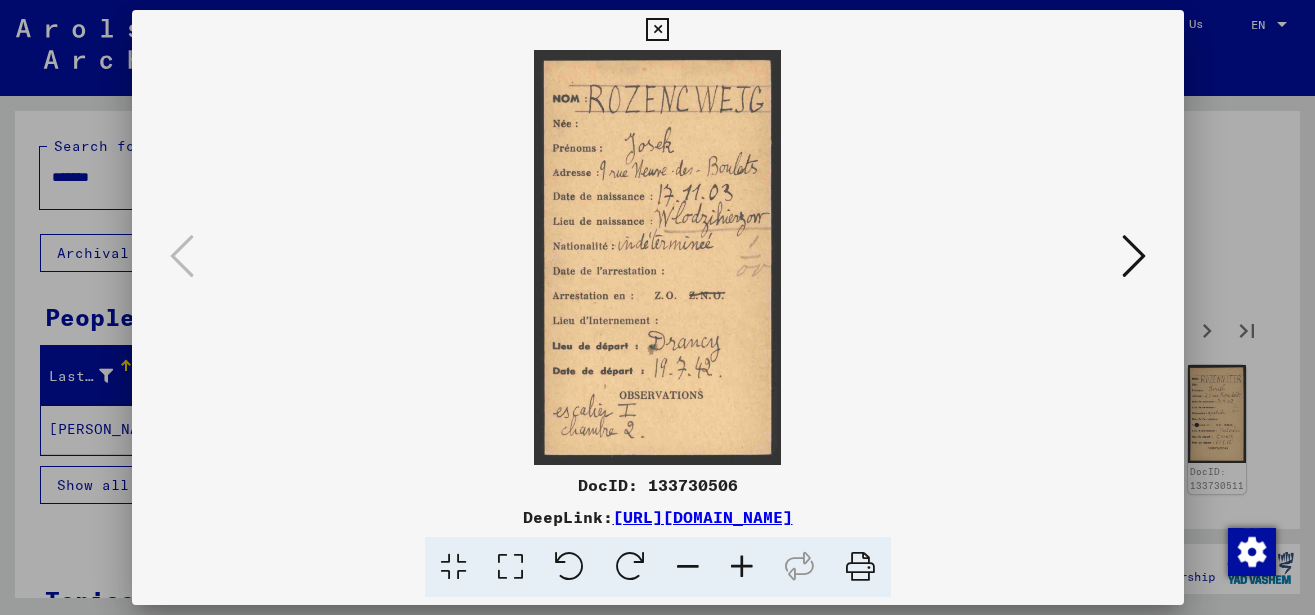 click at bounding box center [658, 257] 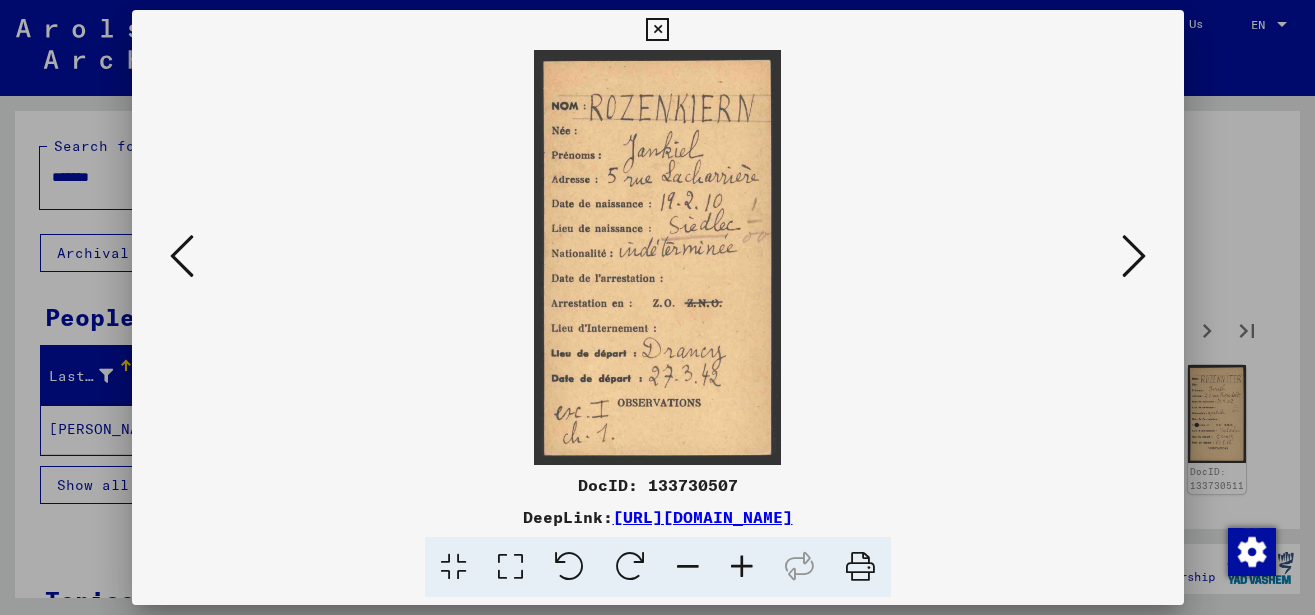 click at bounding box center (1134, 256) 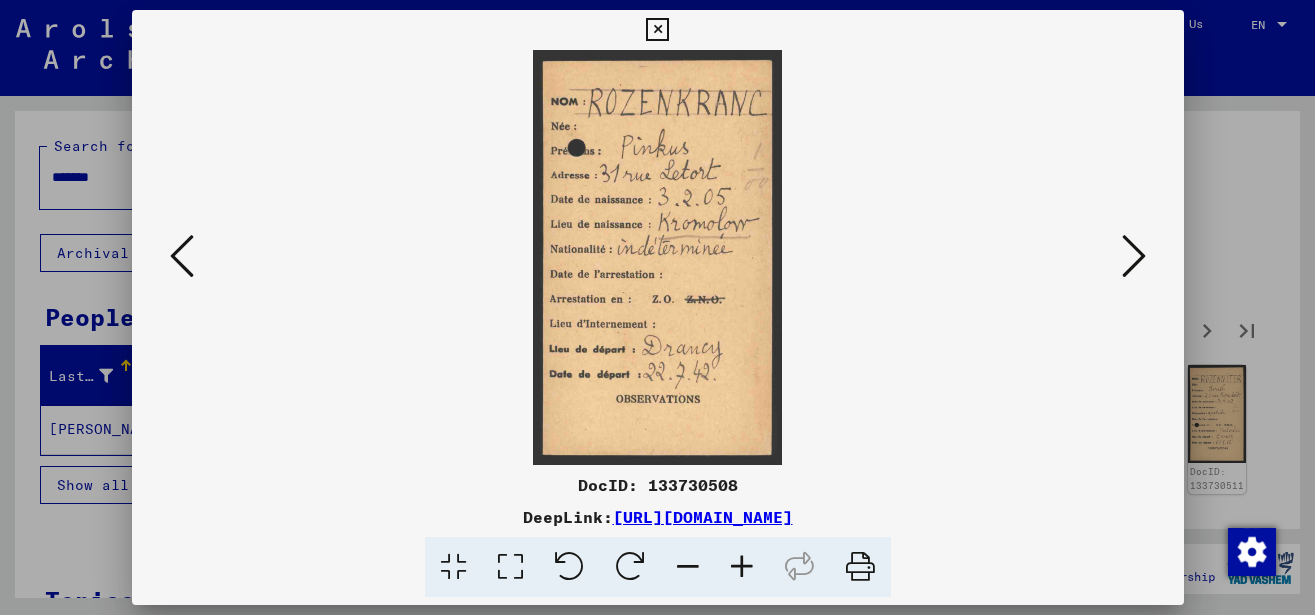 drag, startPoint x: 1136, startPoint y: 253, endPoint x: 1136, endPoint y: 264, distance: 11 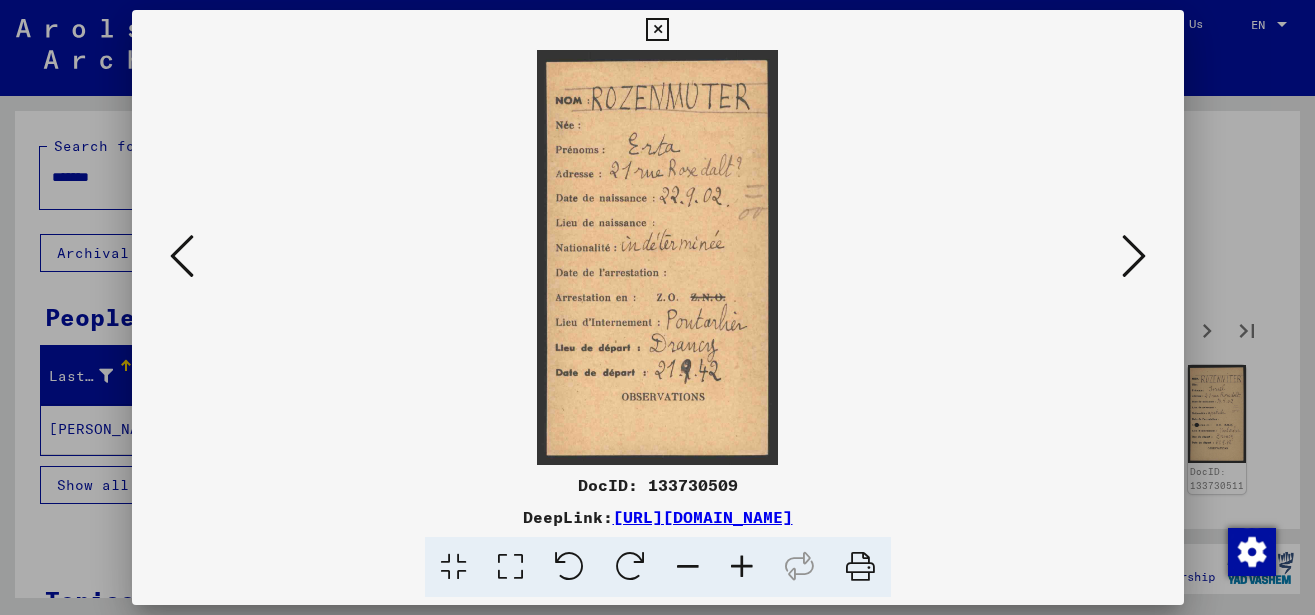 click at bounding box center [1134, 256] 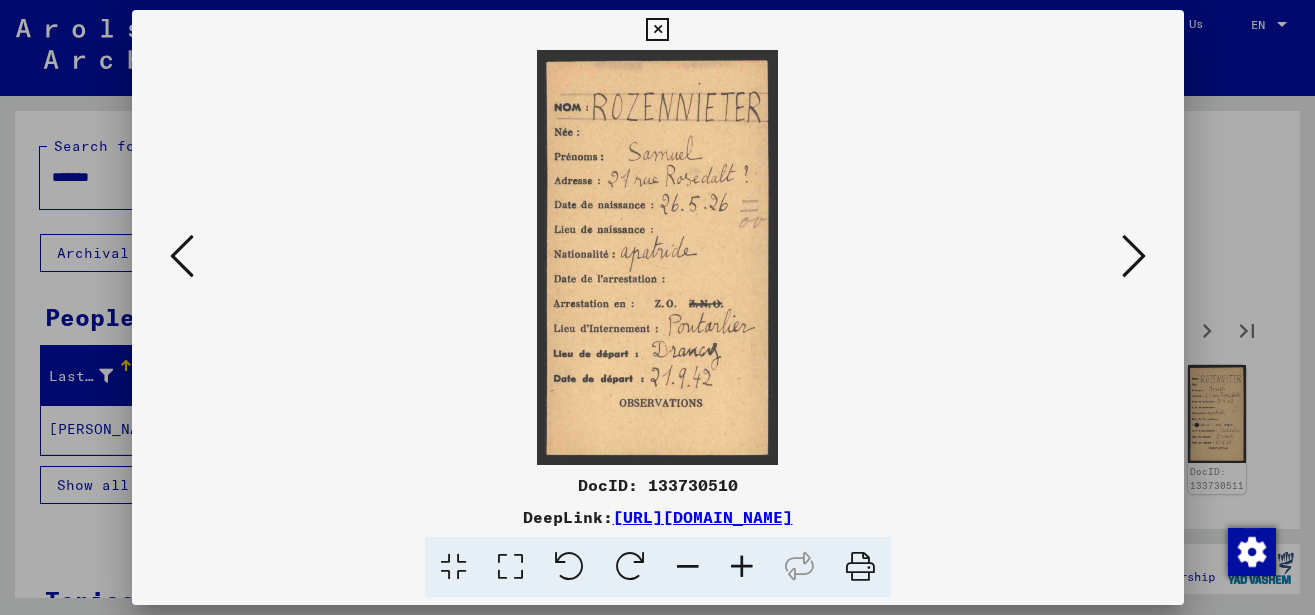 click at bounding box center (1134, 256) 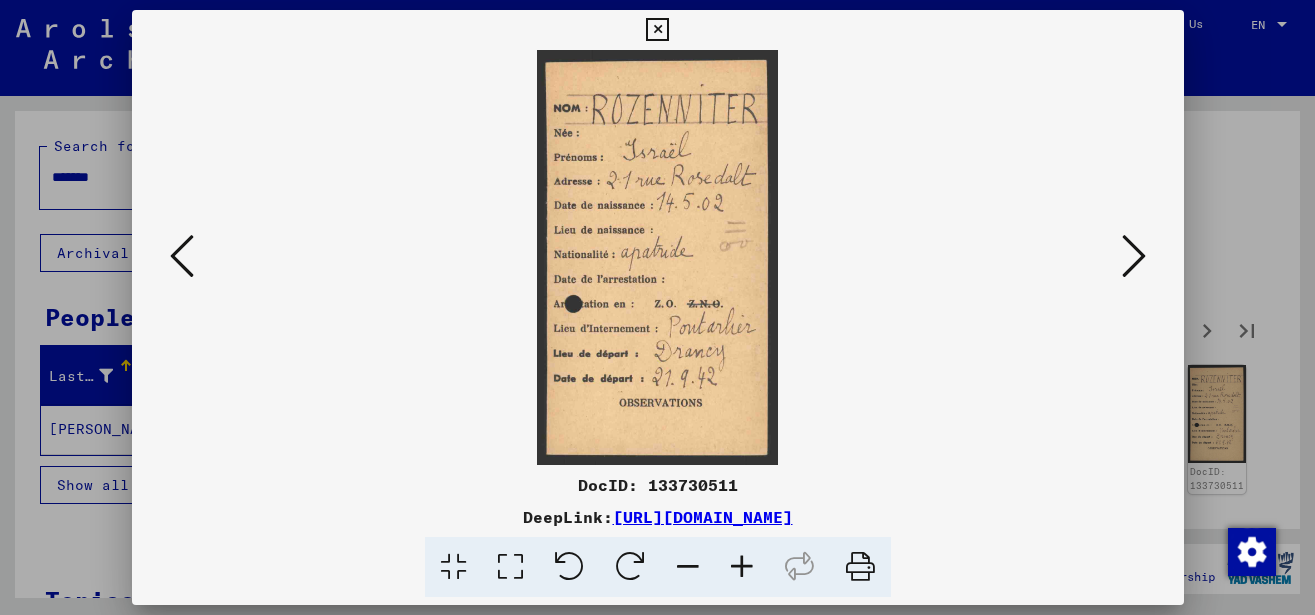 click at bounding box center (1134, 256) 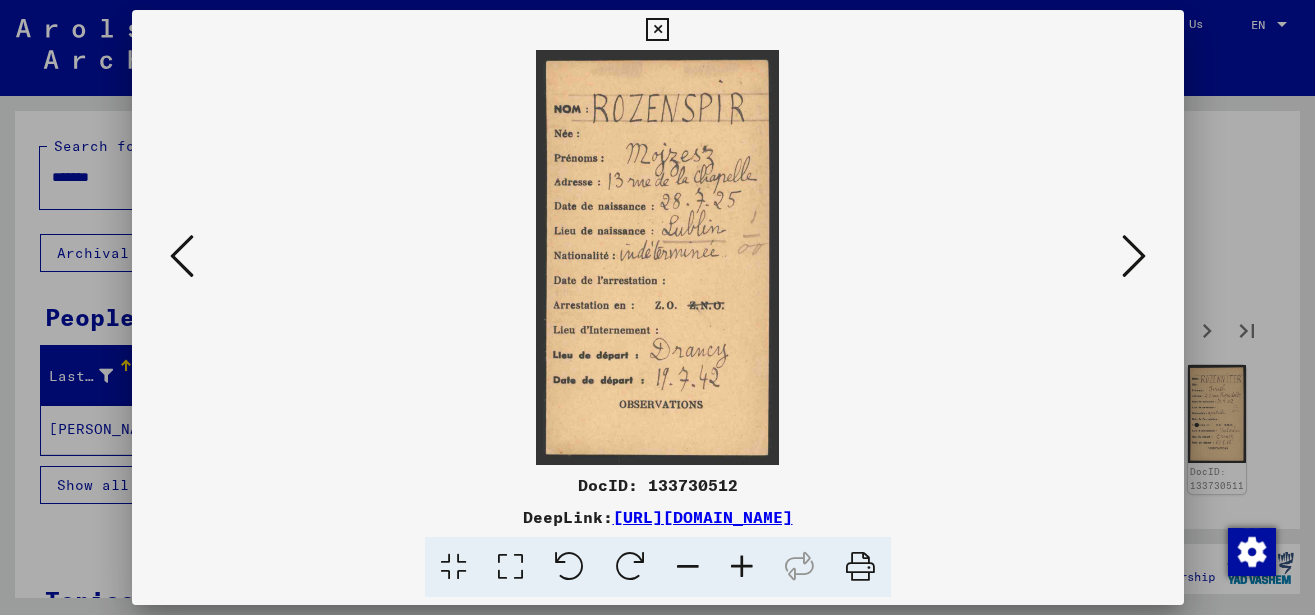 click at bounding box center (1134, 256) 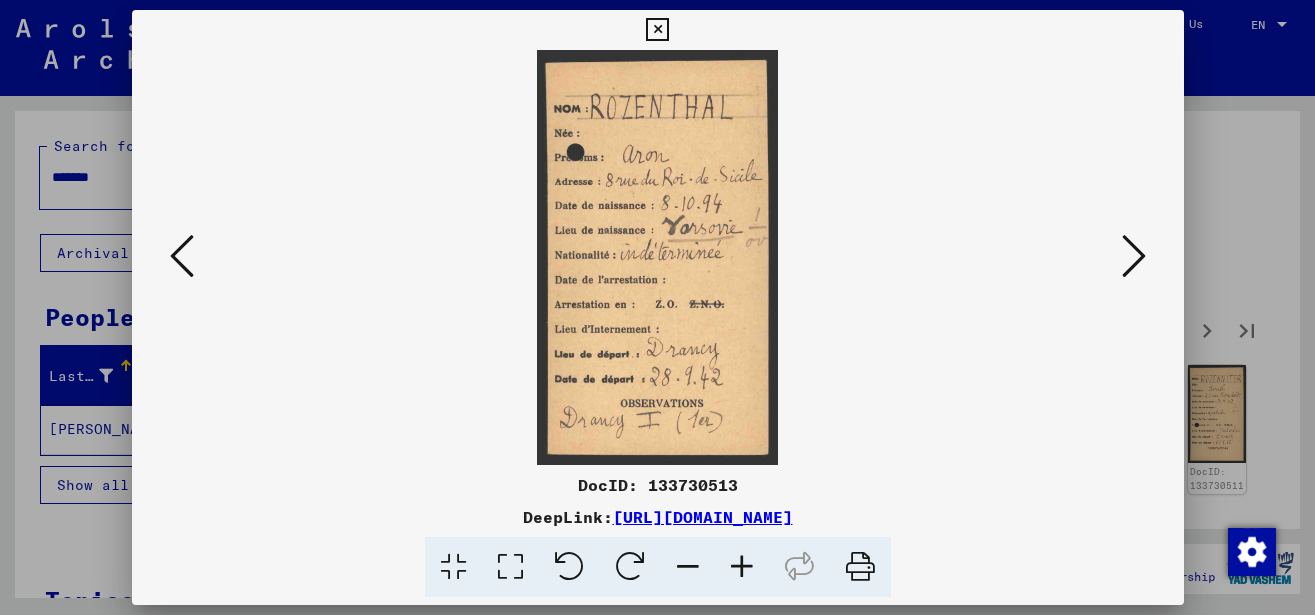 click at bounding box center (1134, 256) 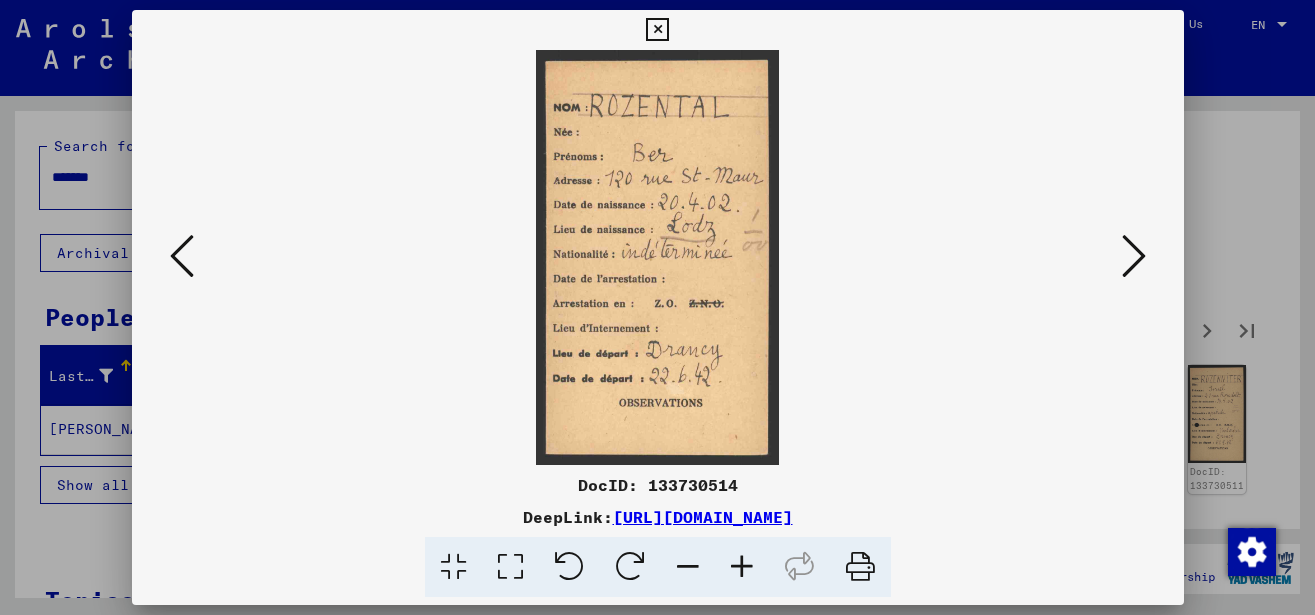click at bounding box center (1134, 256) 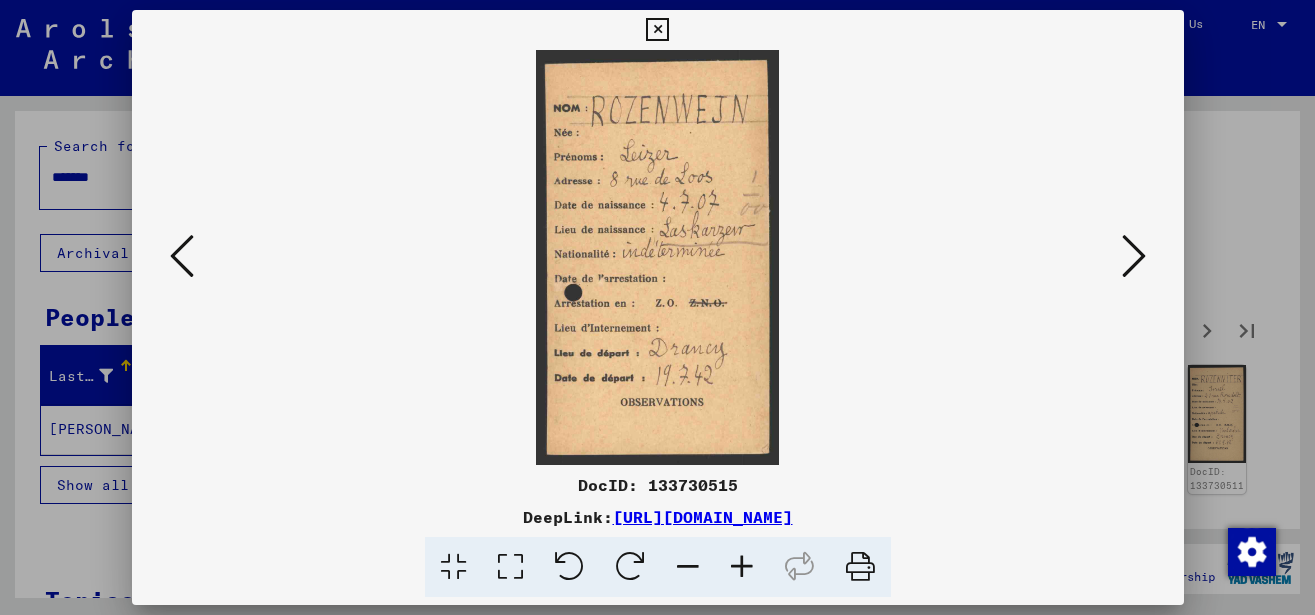 click at bounding box center [1134, 256] 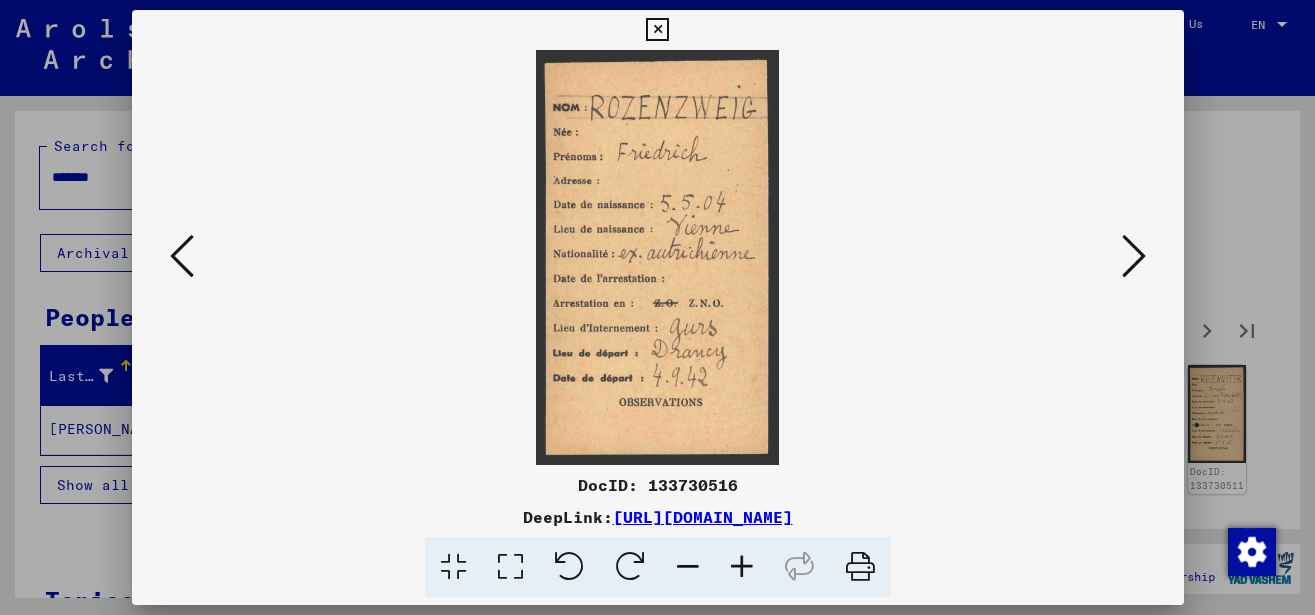click at bounding box center [1134, 256] 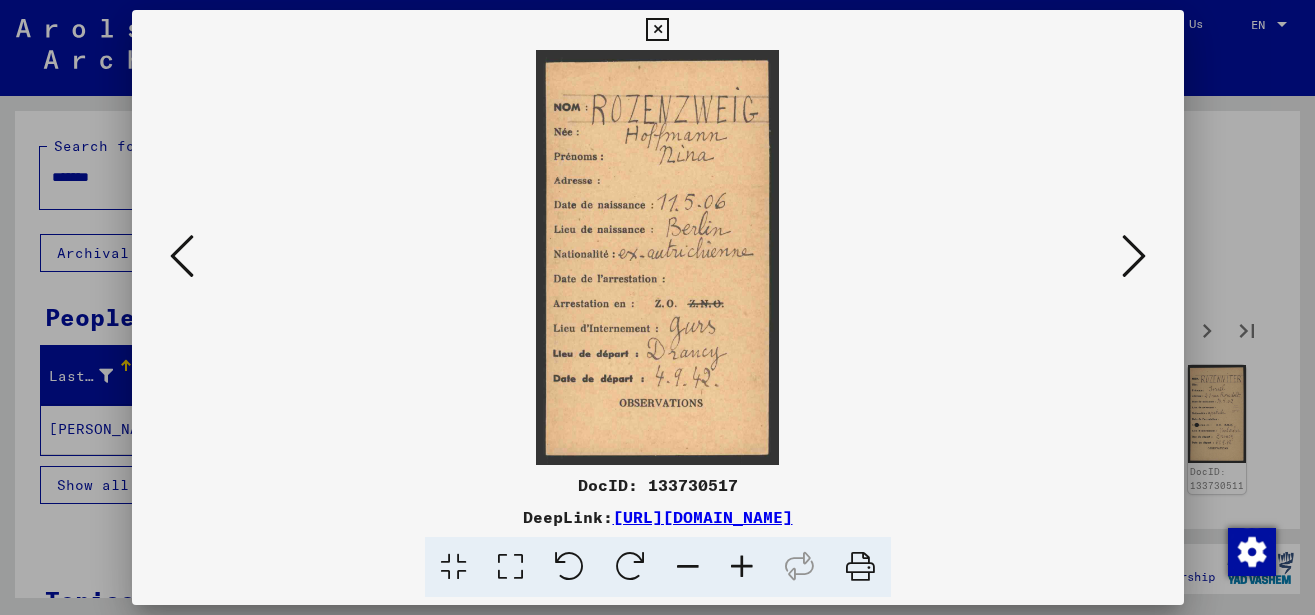click at bounding box center [1134, 256] 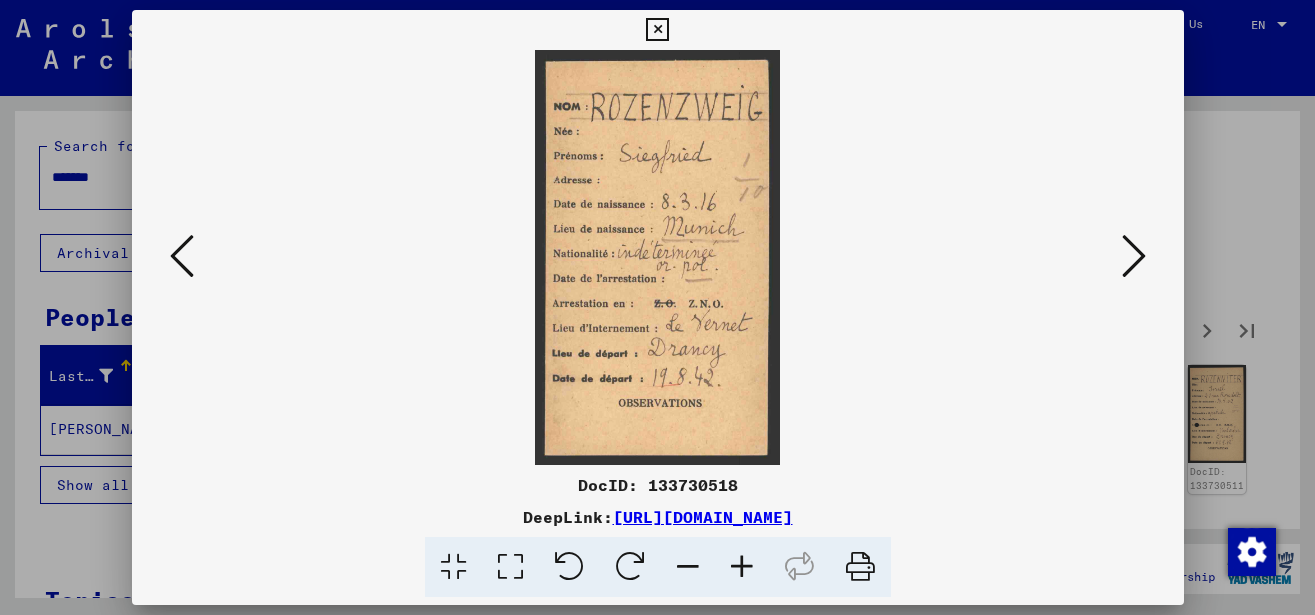 click at bounding box center (1134, 256) 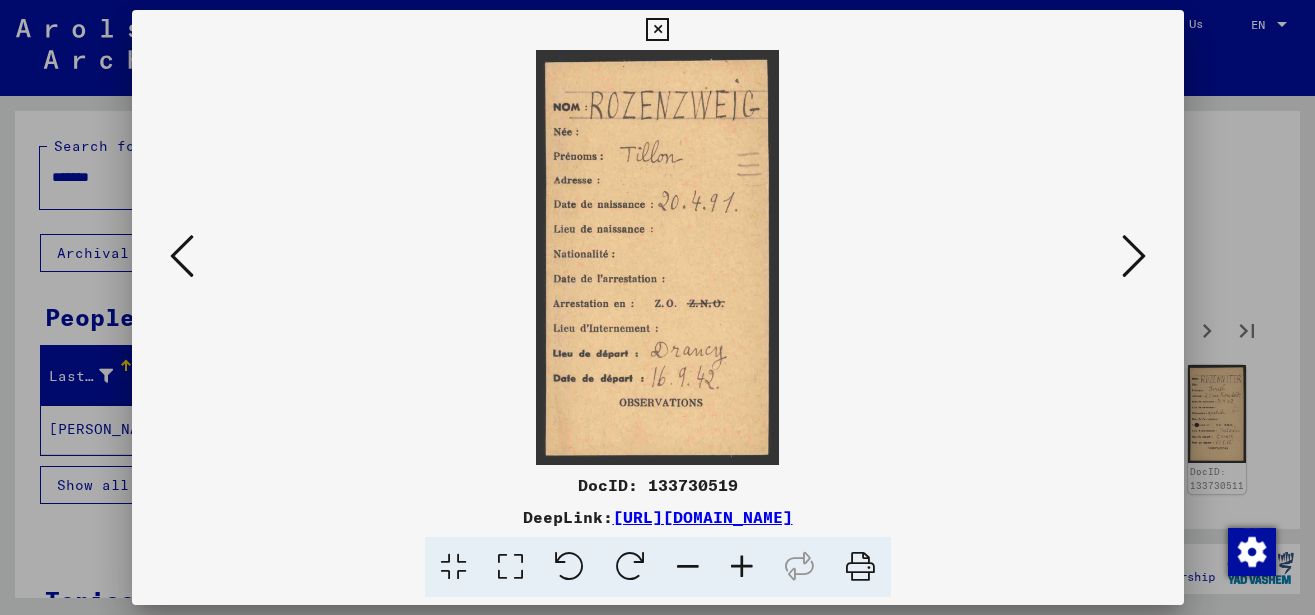 click at bounding box center [1134, 256] 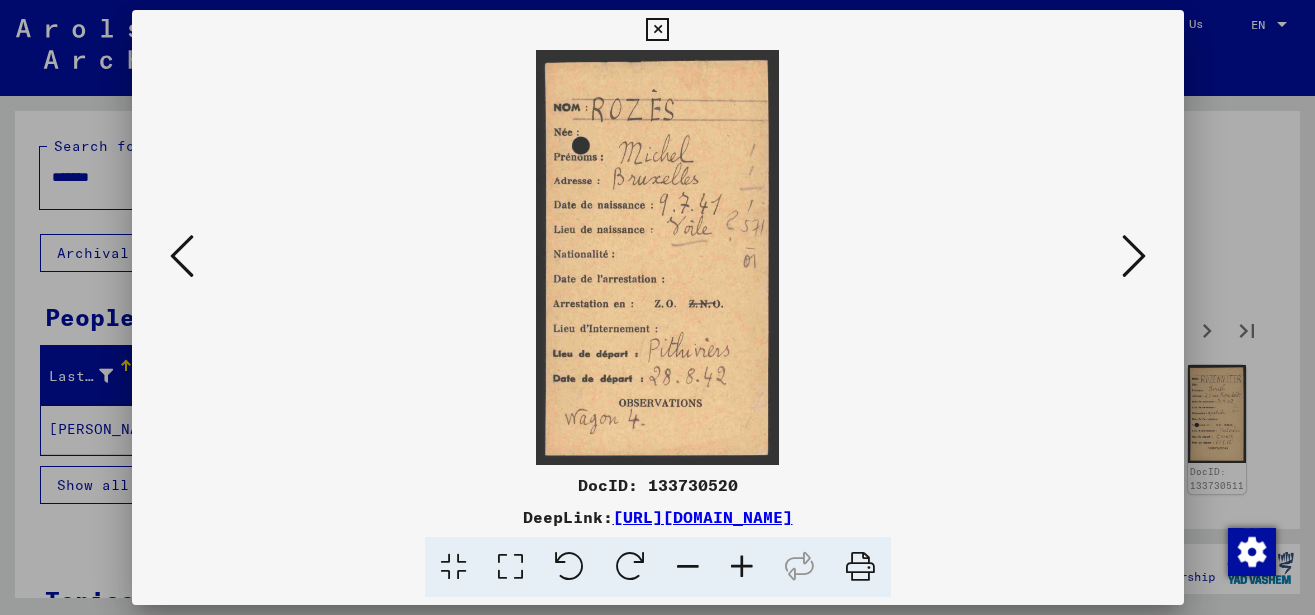 click at bounding box center (1134, 256) 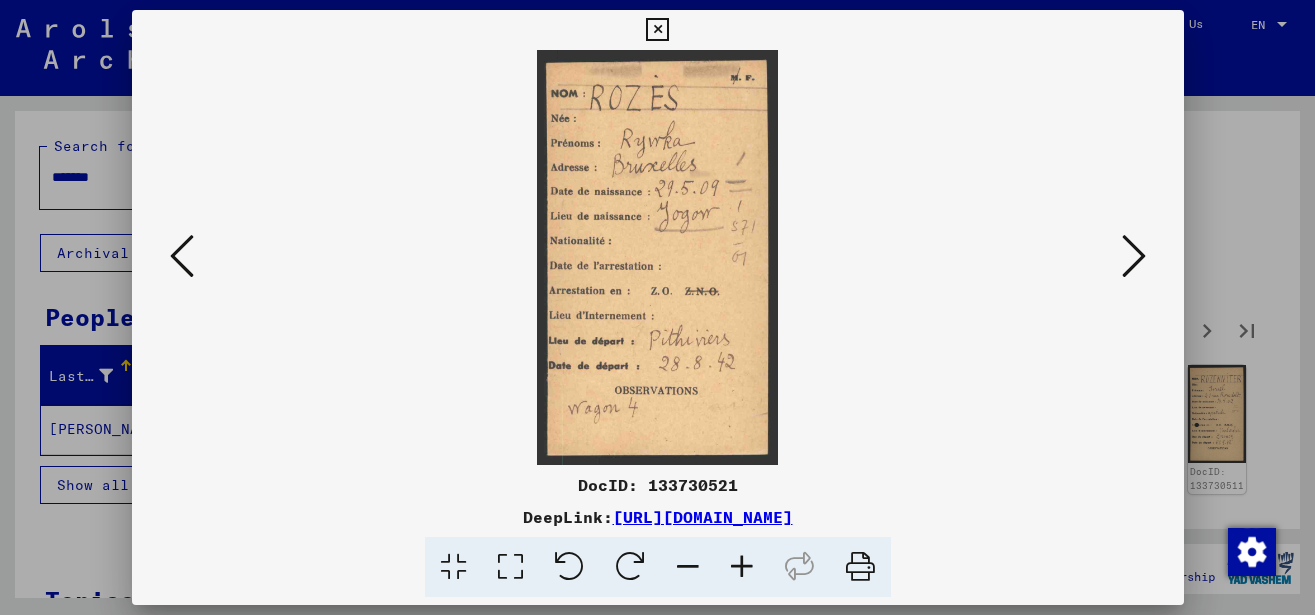 click at bounding box center (1134, 256) 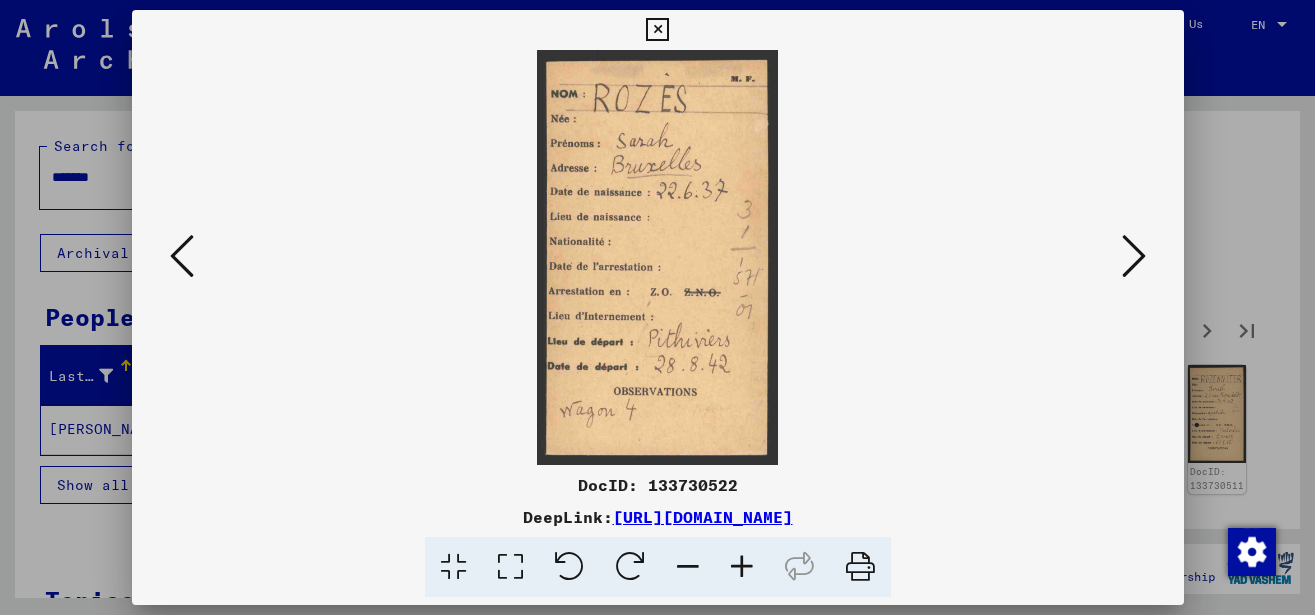 click at bounding box center [1134, 256] 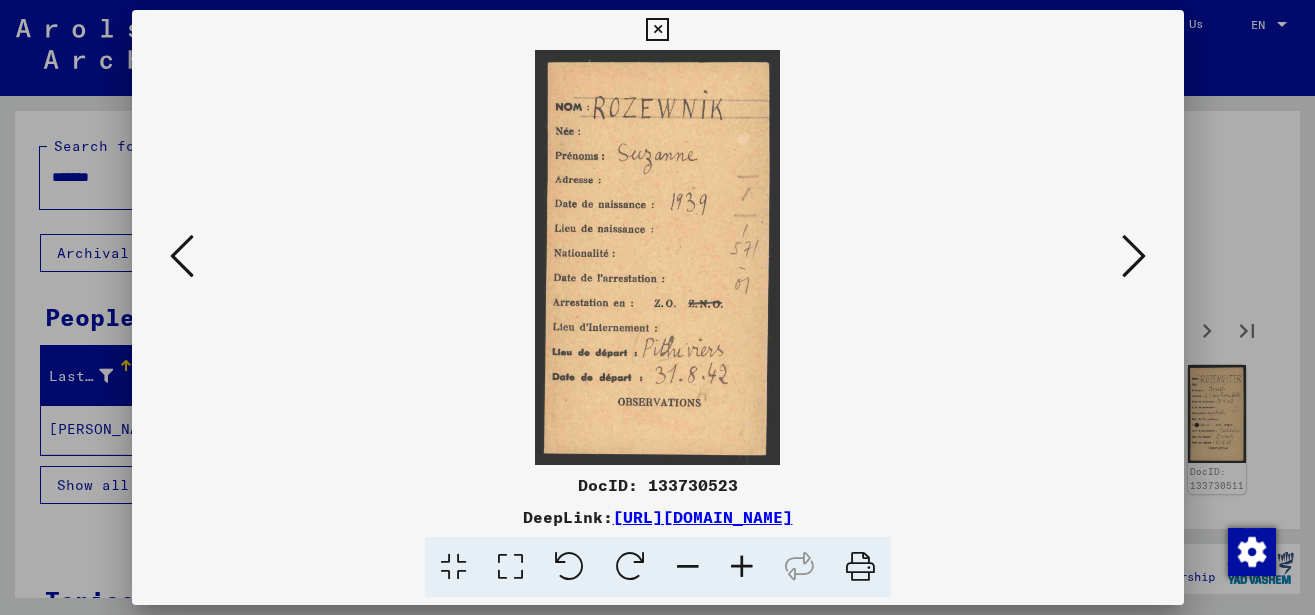 click at bounding box center (1134, 256) 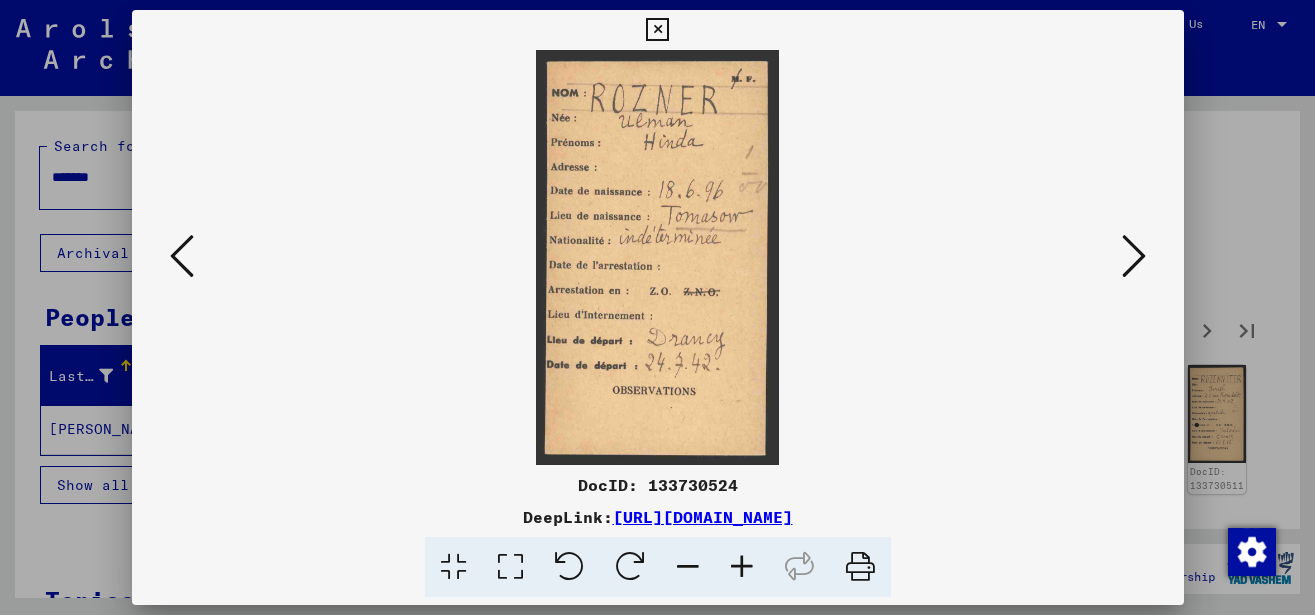 click at bounding box center [1134, 256] 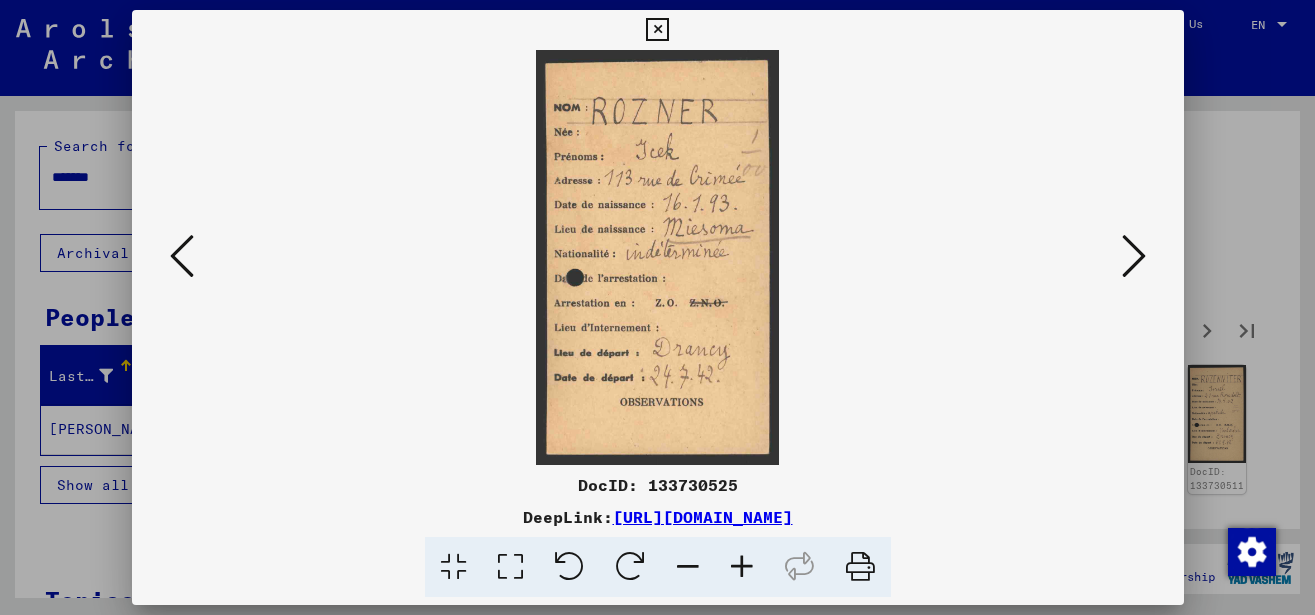 click at bounding box center [1134, 256] 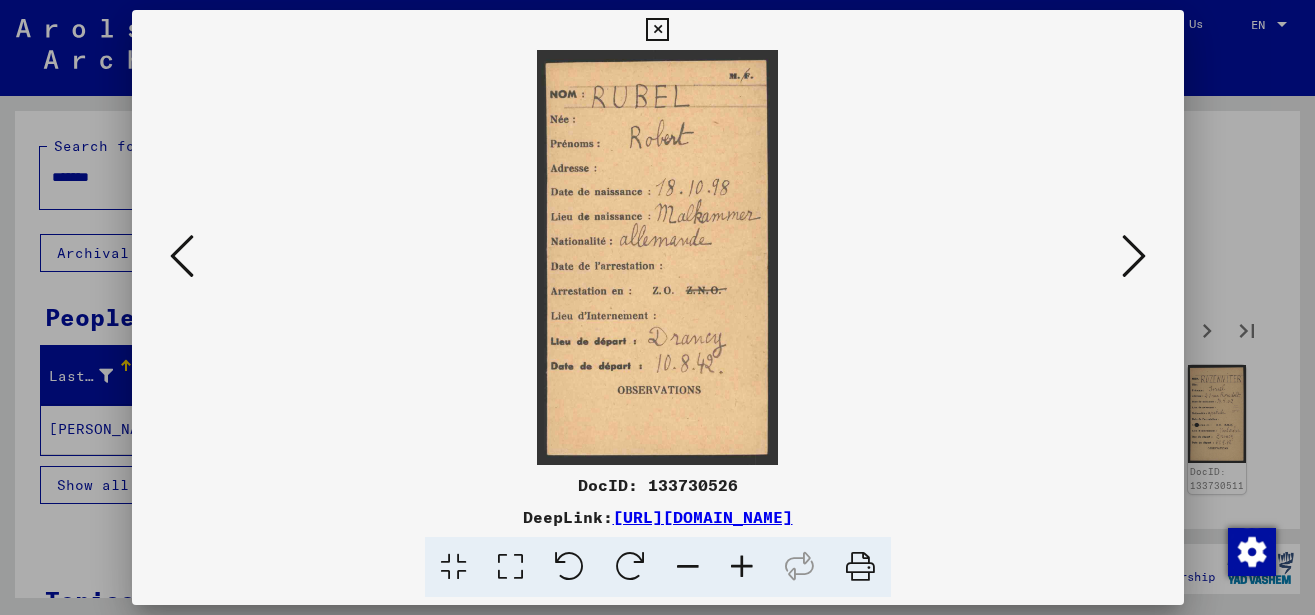 click at bounding box center (1134, 256) 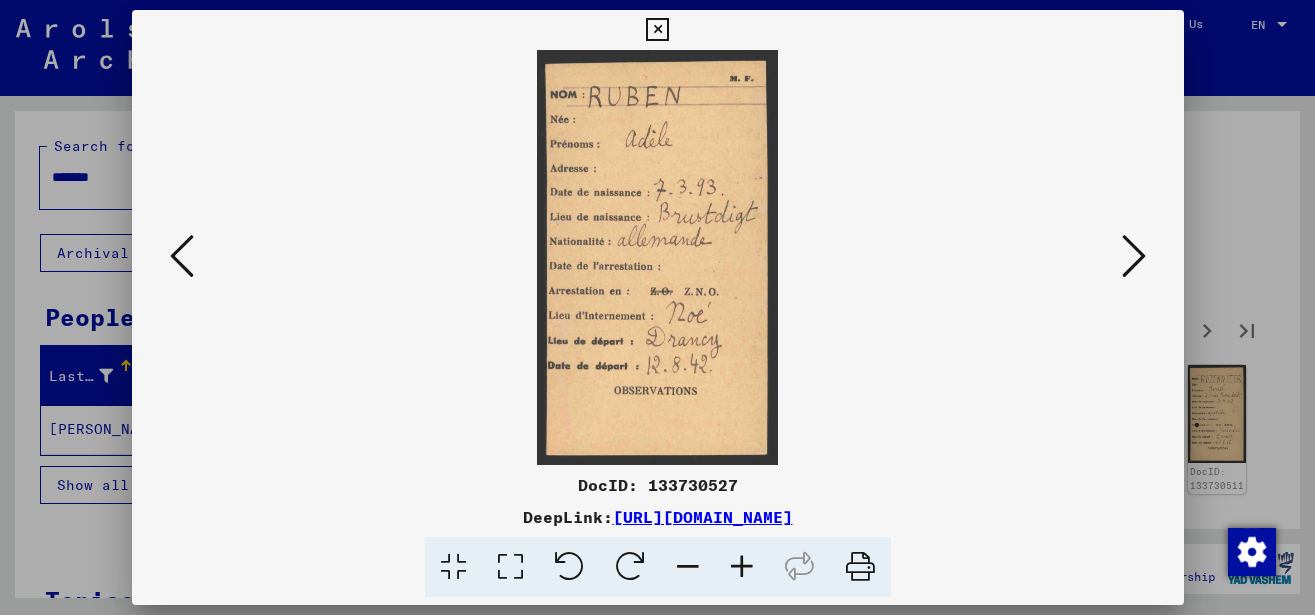 click at bounding box center [1134, 256] 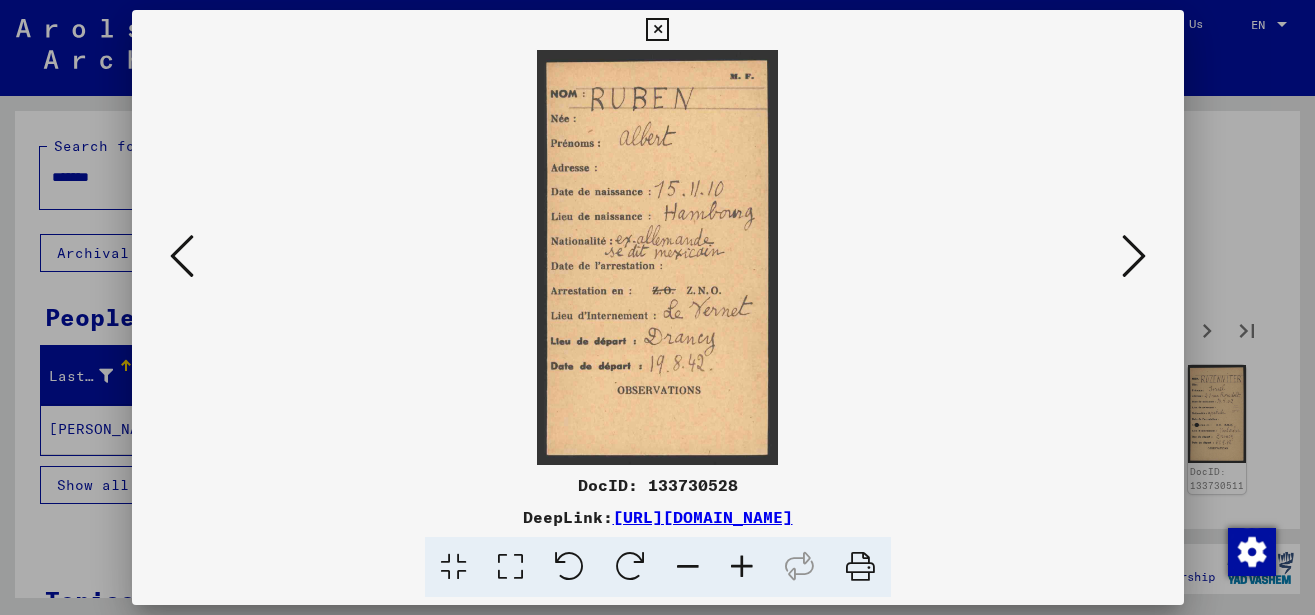 click at bounding box center (1134, 256) 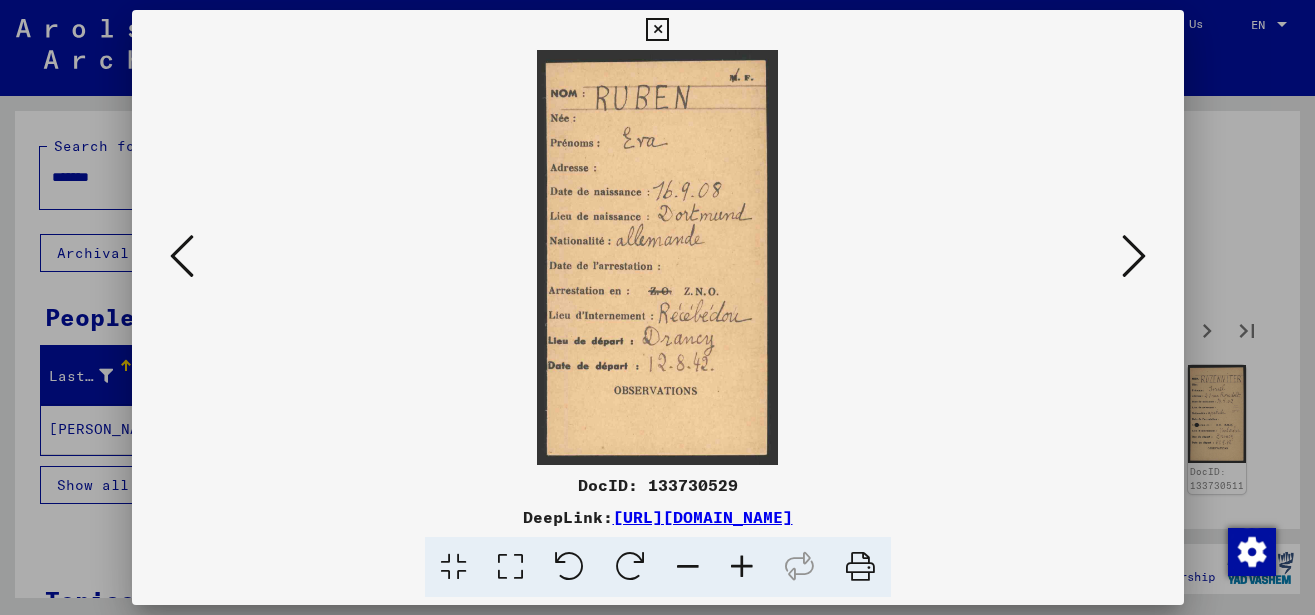 click at bounding box center [1134, 256] 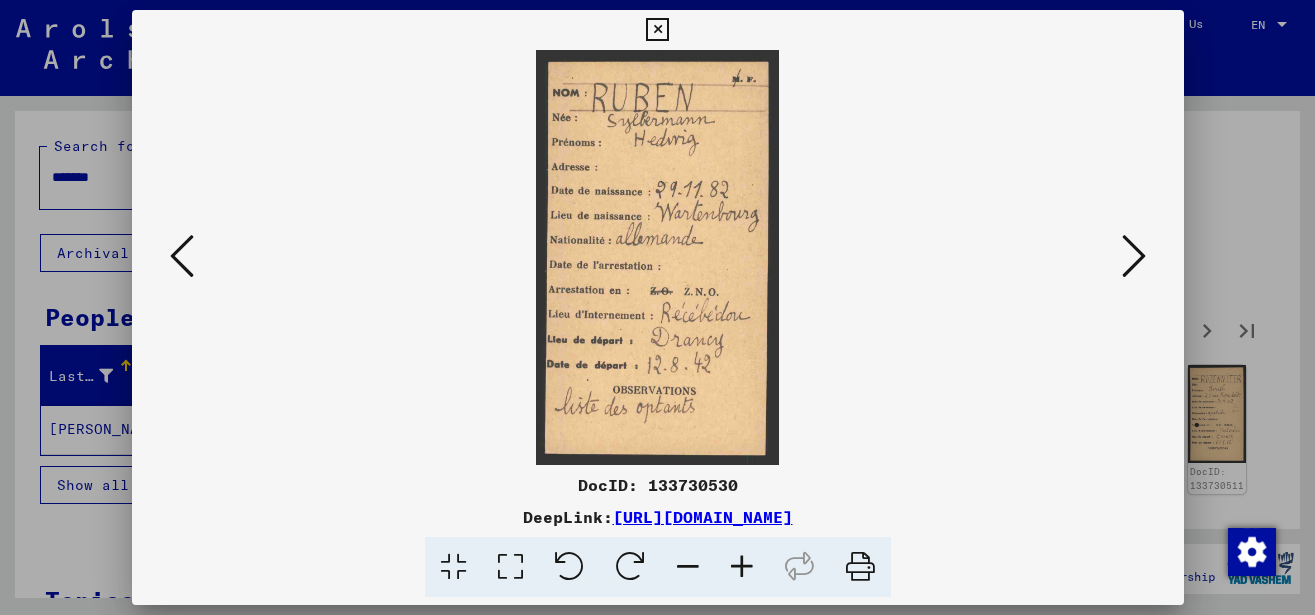 click at bounding box center (1134, 256) 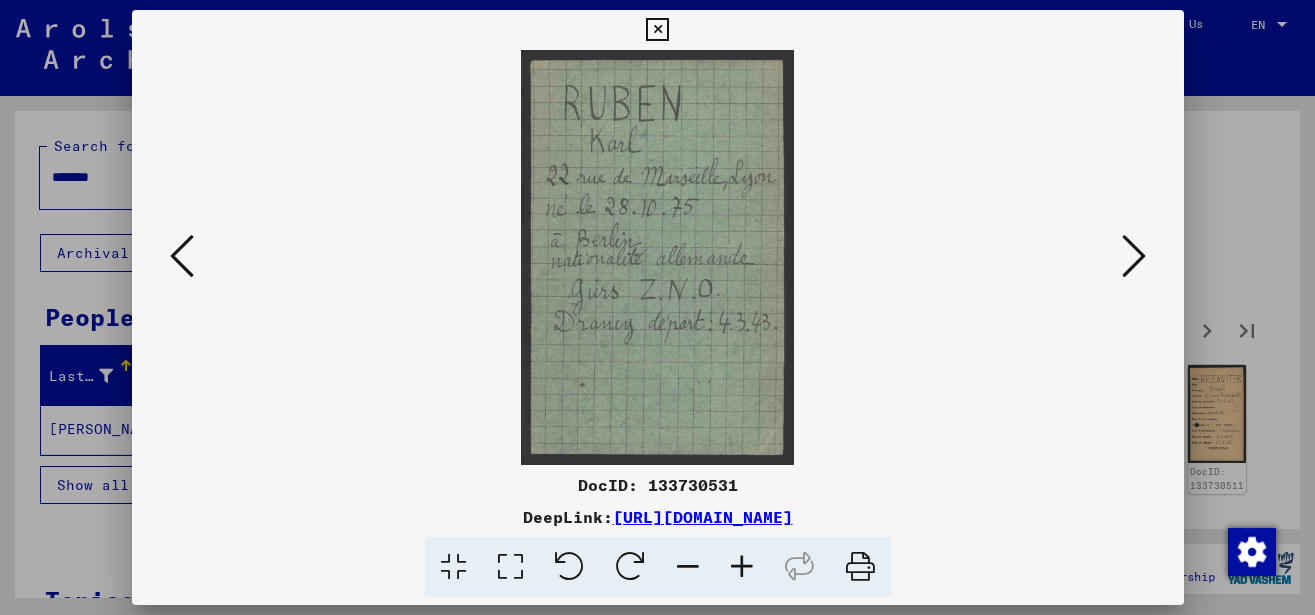 click at bounding box center [1134, 256] 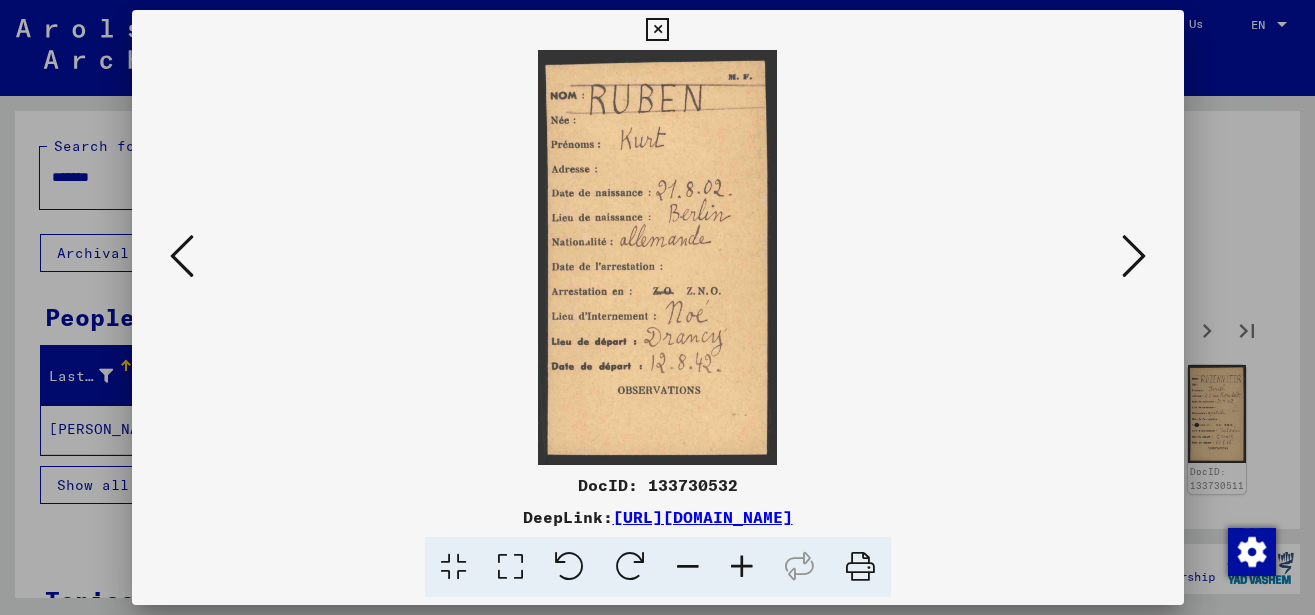click at bounding box center [1134, 256] 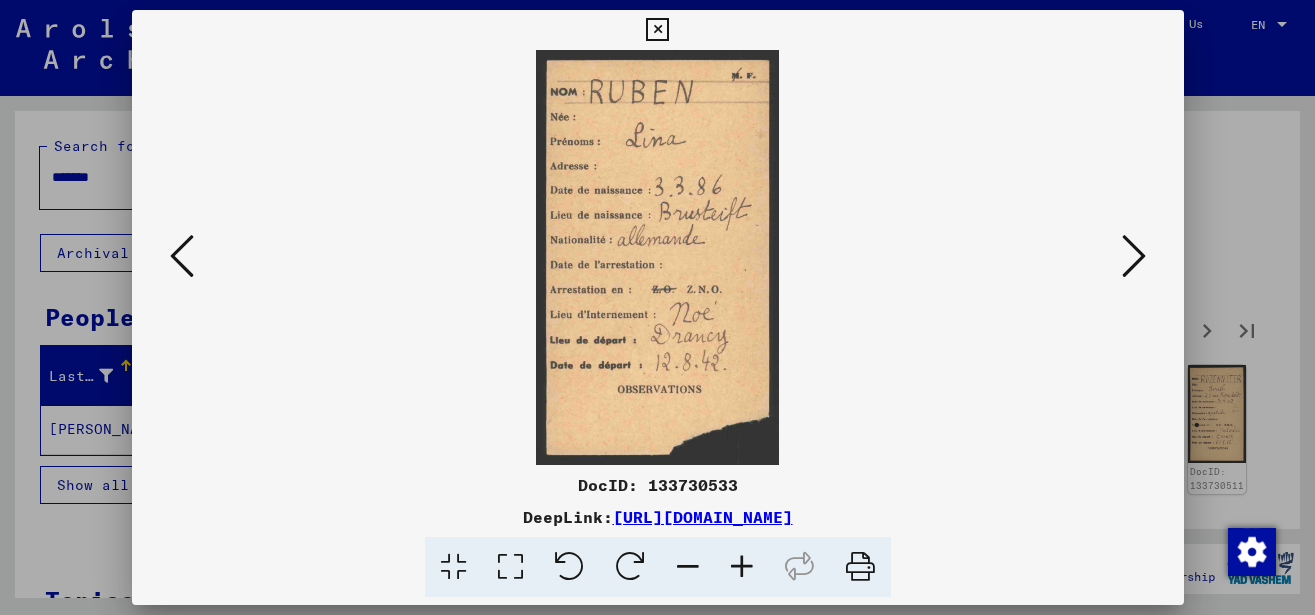 click at bounding box center [1134, 256] 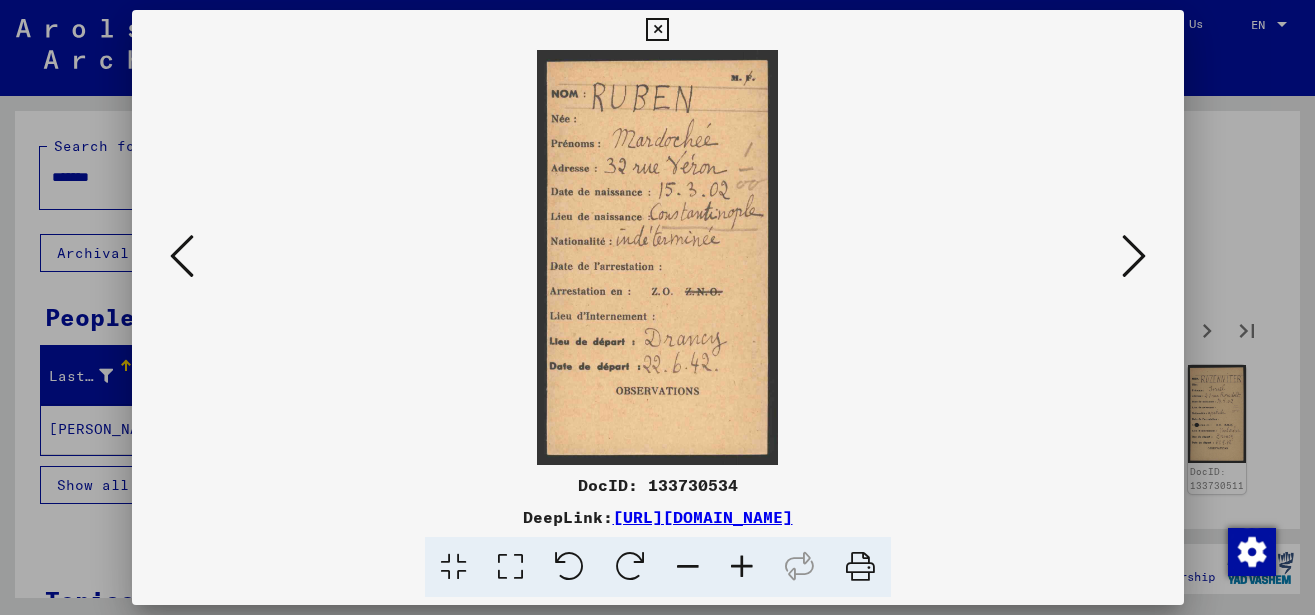 click at bounding box center [1134, 256] 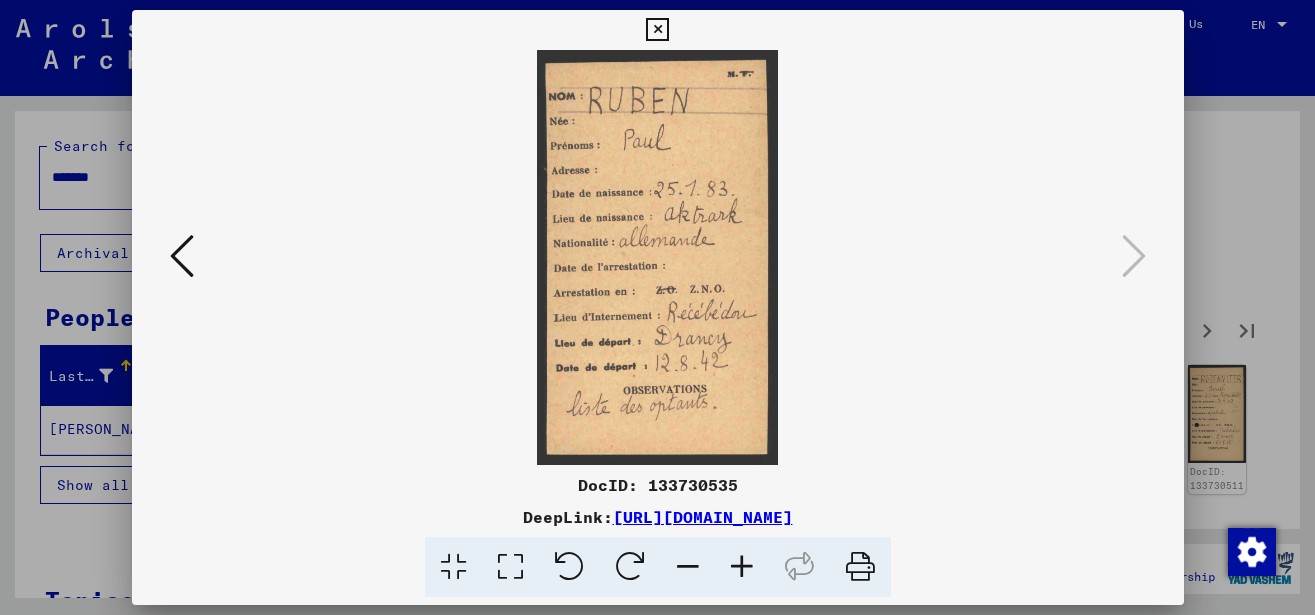 click at bounding box center [657, 30] 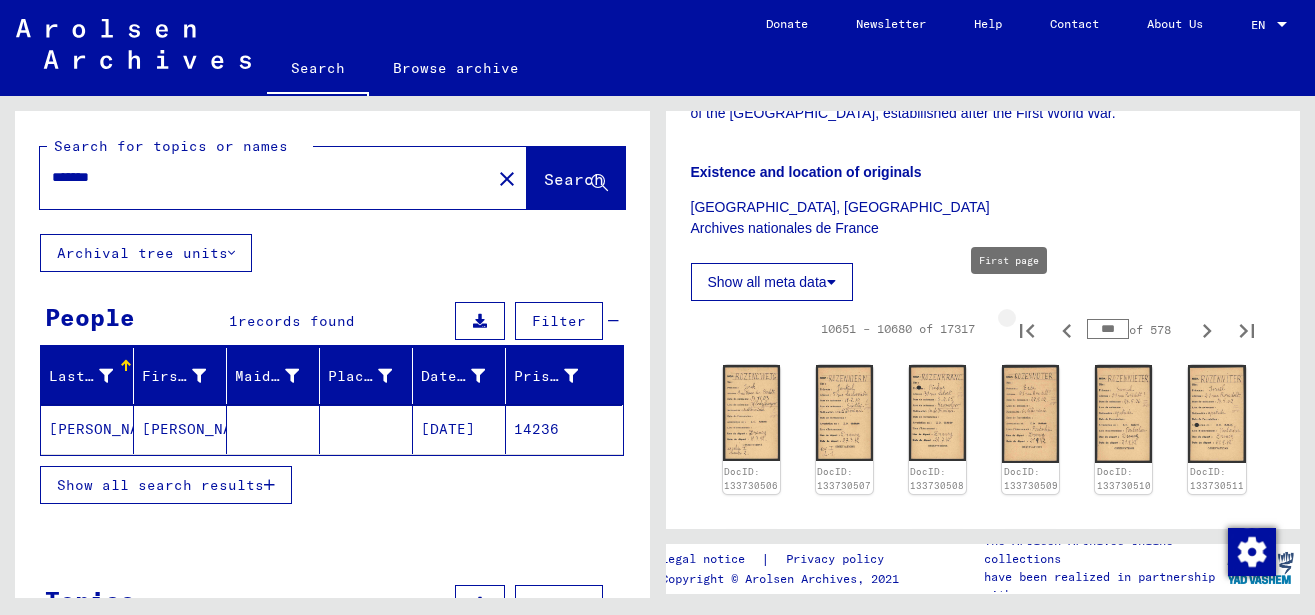 click 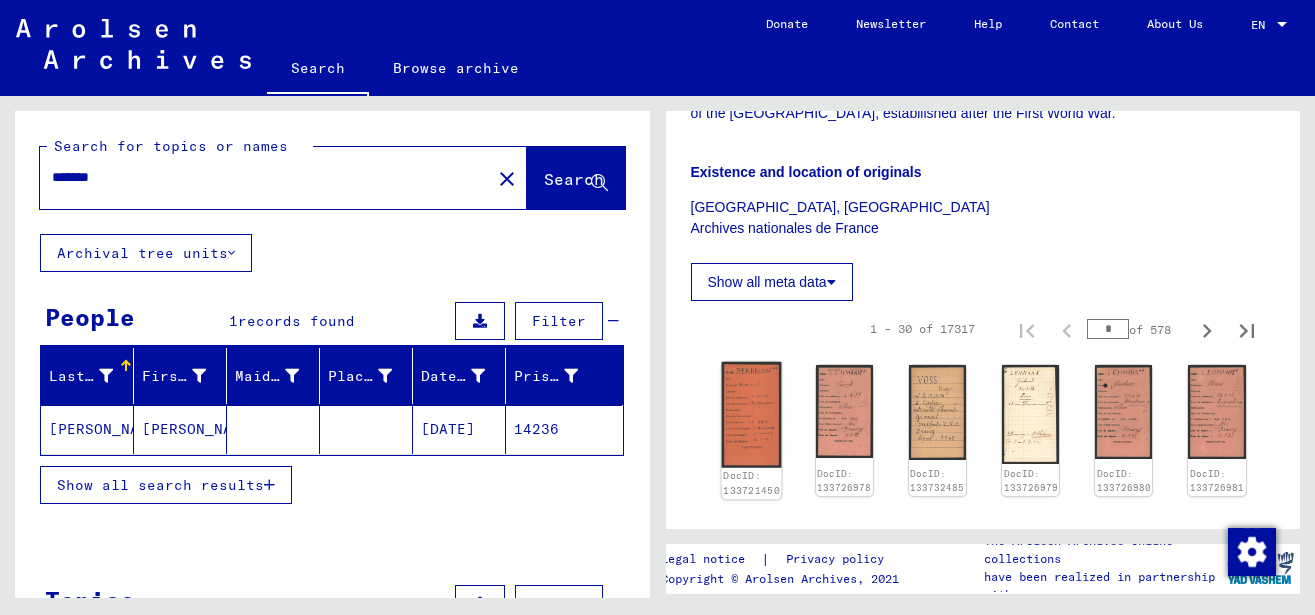 click 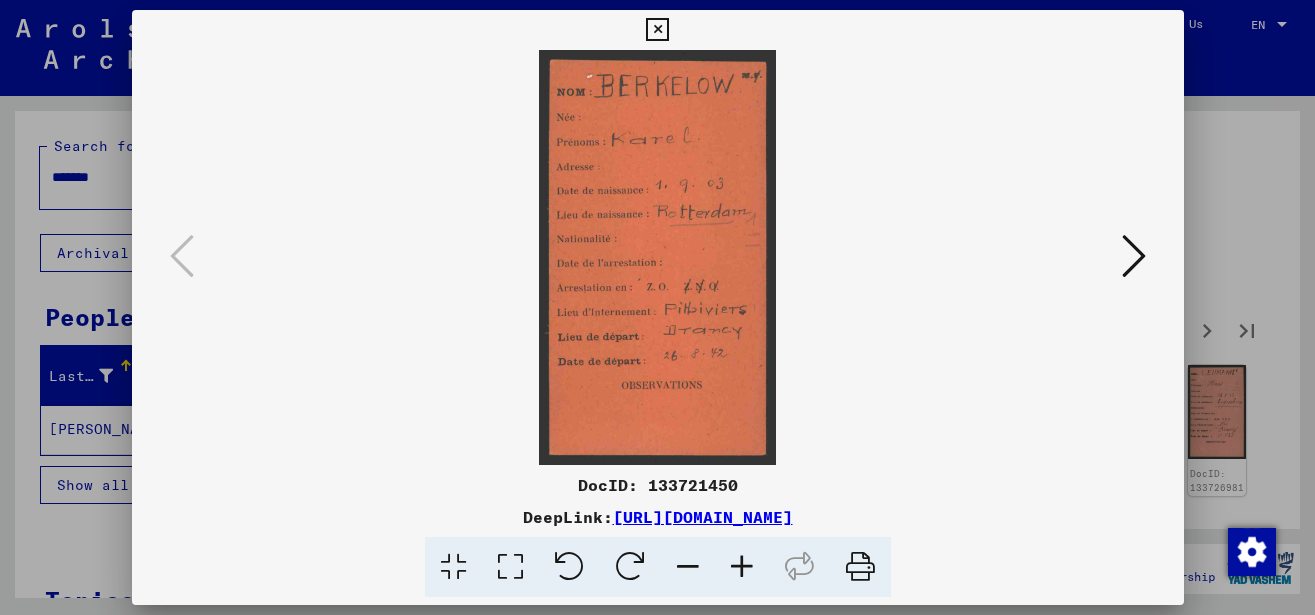 scroll, scrollTop: 1080, scrollLeft: 0, axis: vertical 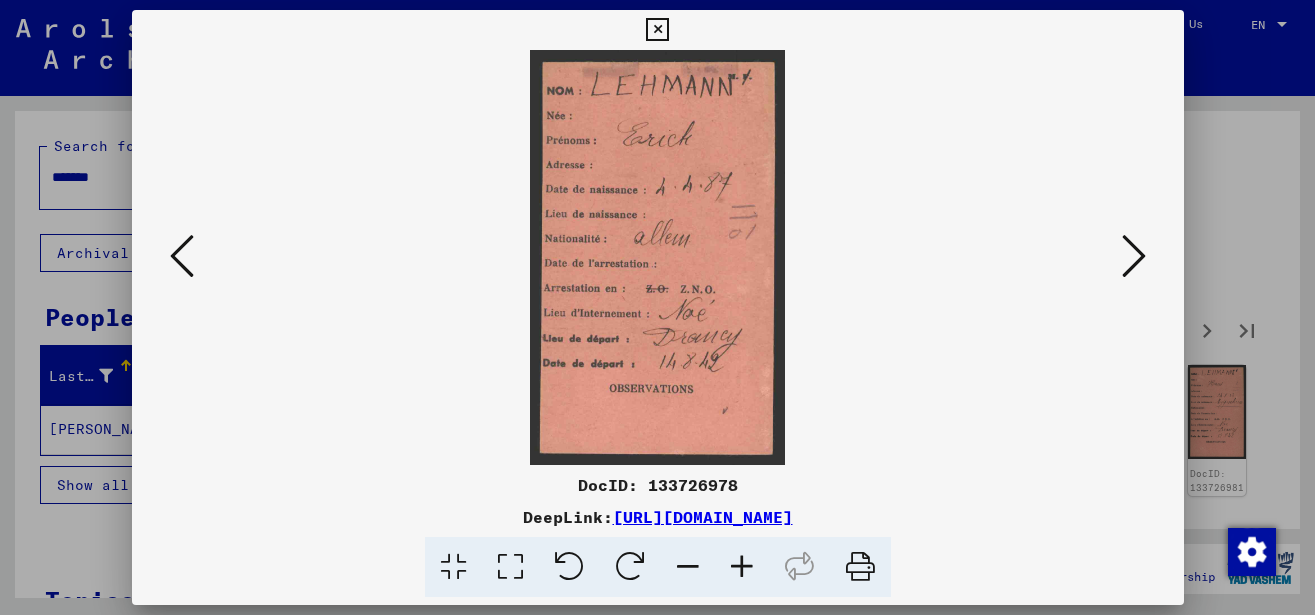 click at bounding box center [1134, 256] 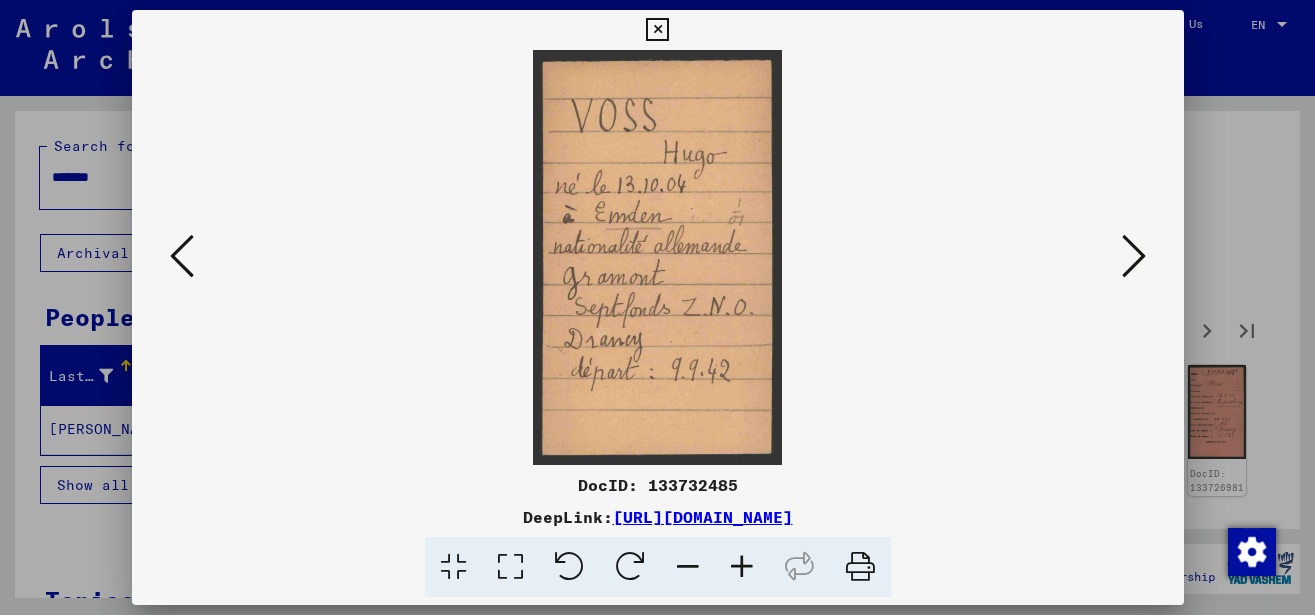 click at bounding box center (1134, 256) 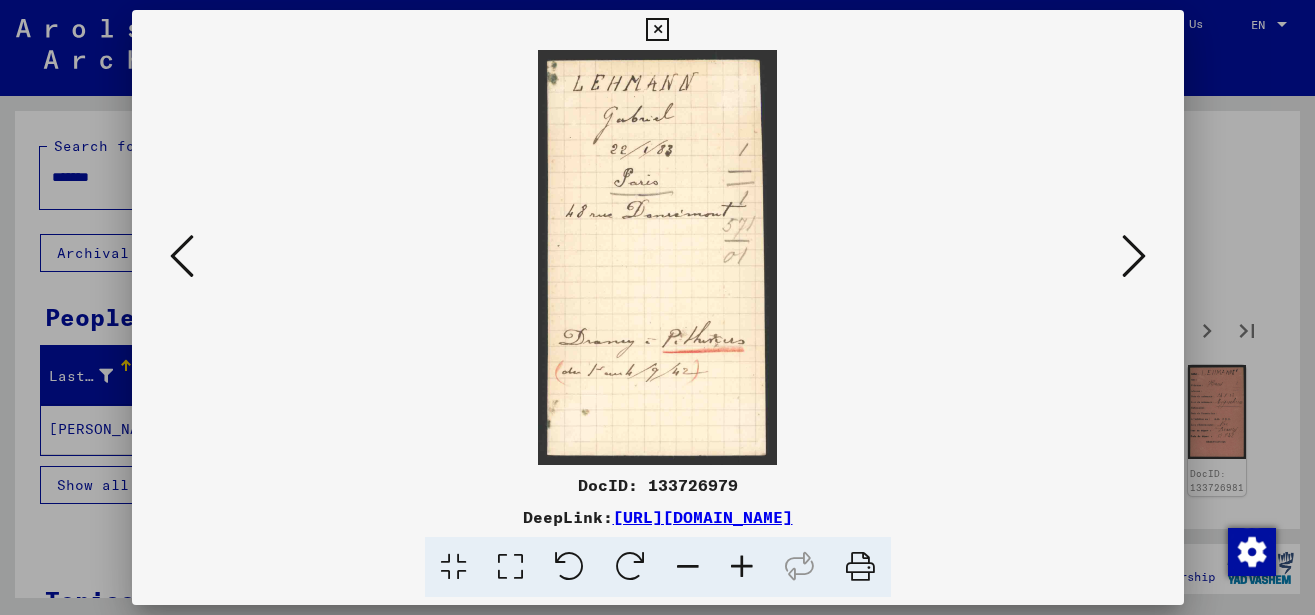 click at bounding box center (1134, 256) 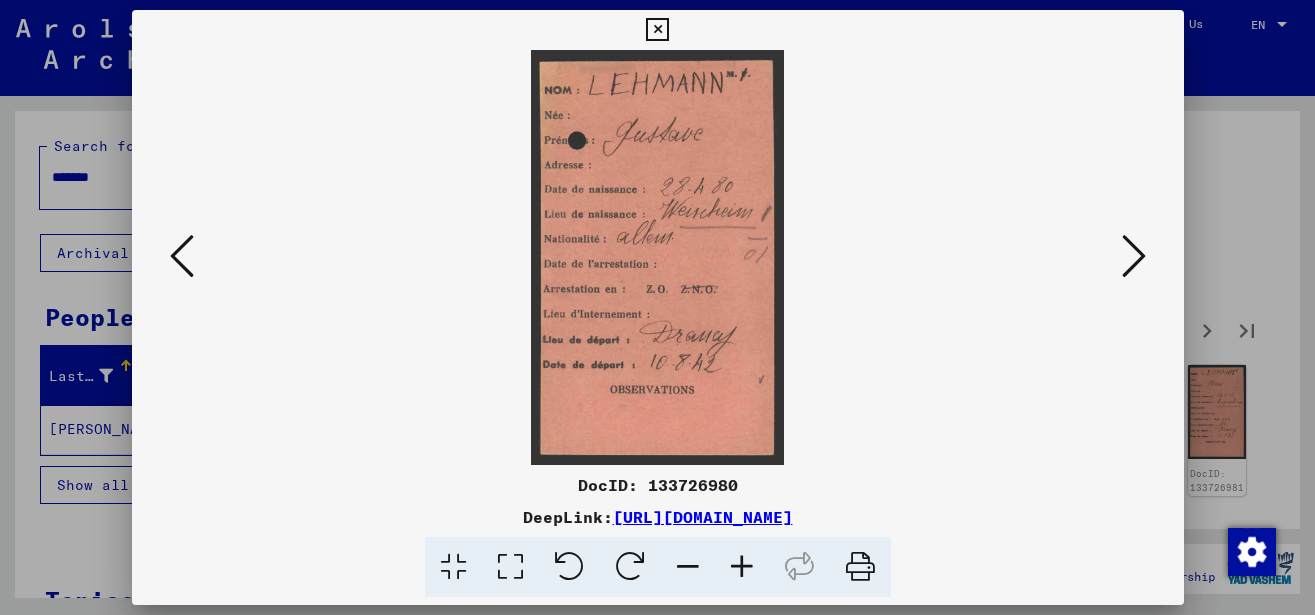 click at bounding box center (1134, 256) 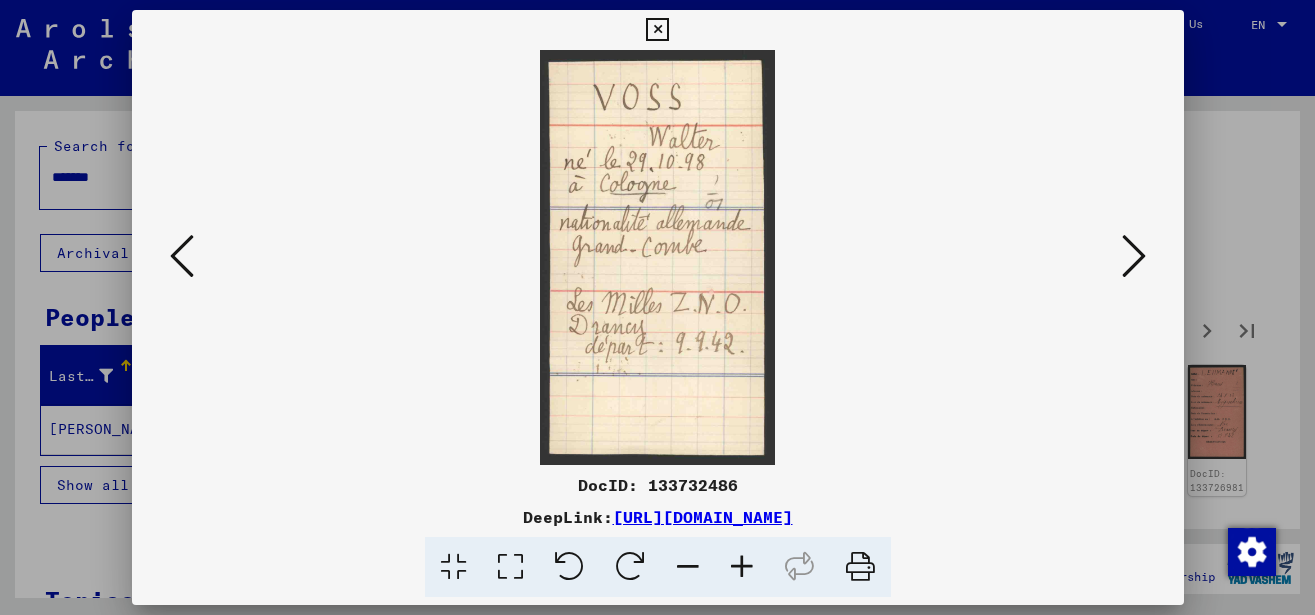 click at bounding box center (1134, 256) 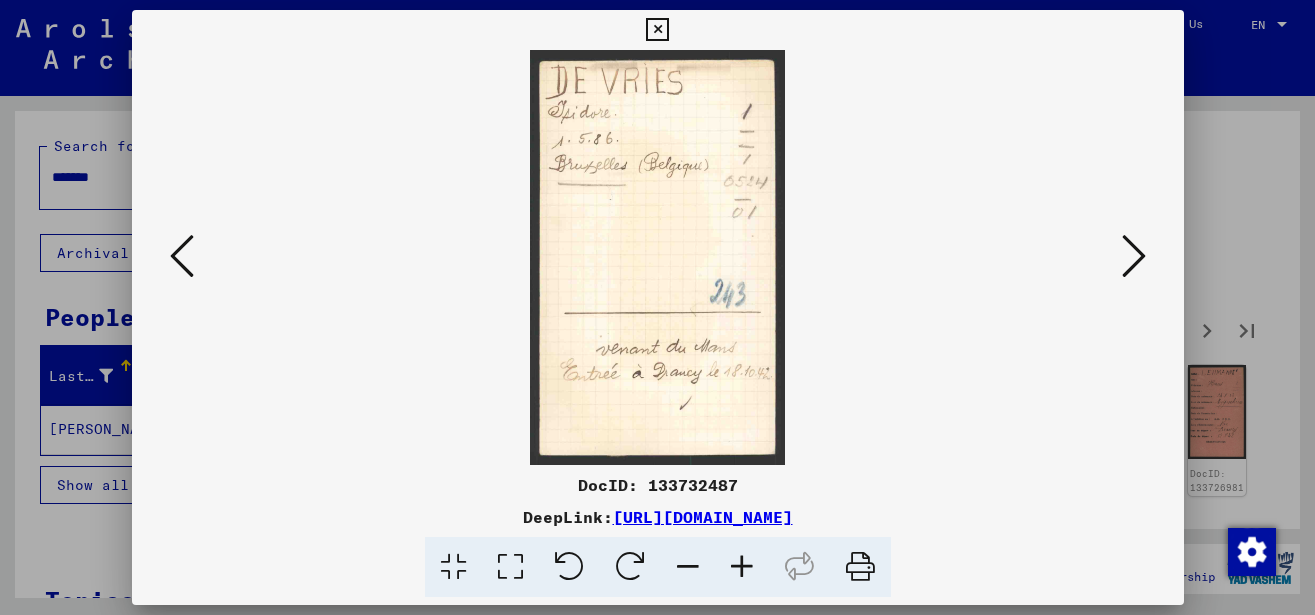 click at bounding box center [1134, 256] 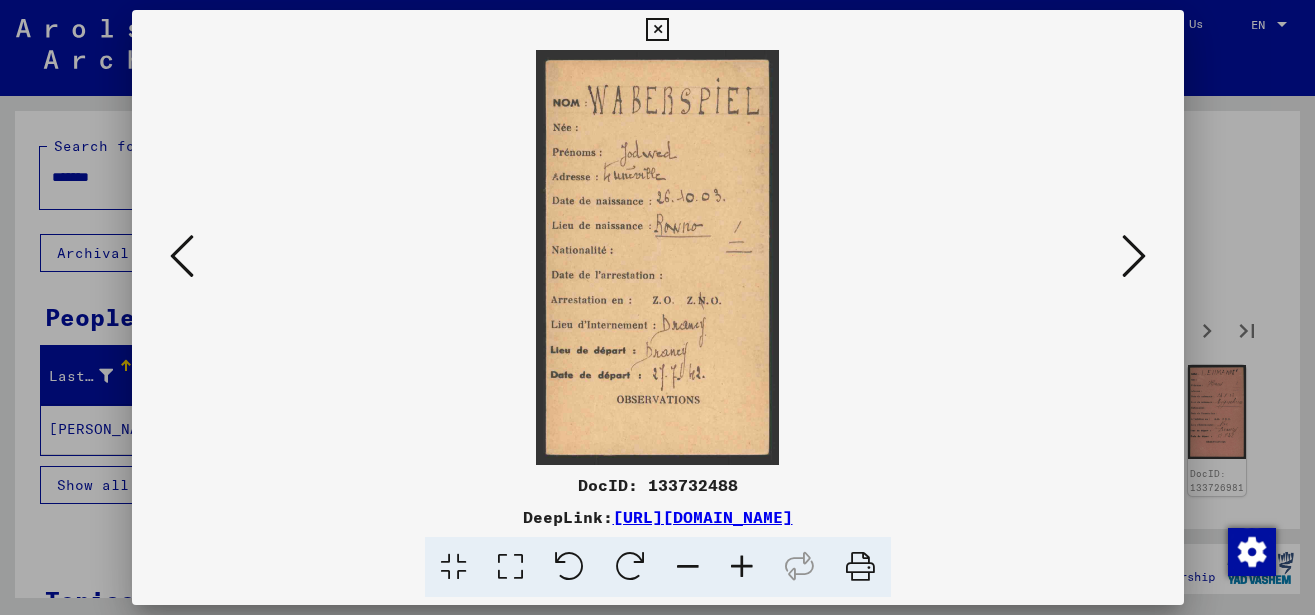 click at bounding box center (1134, 256) 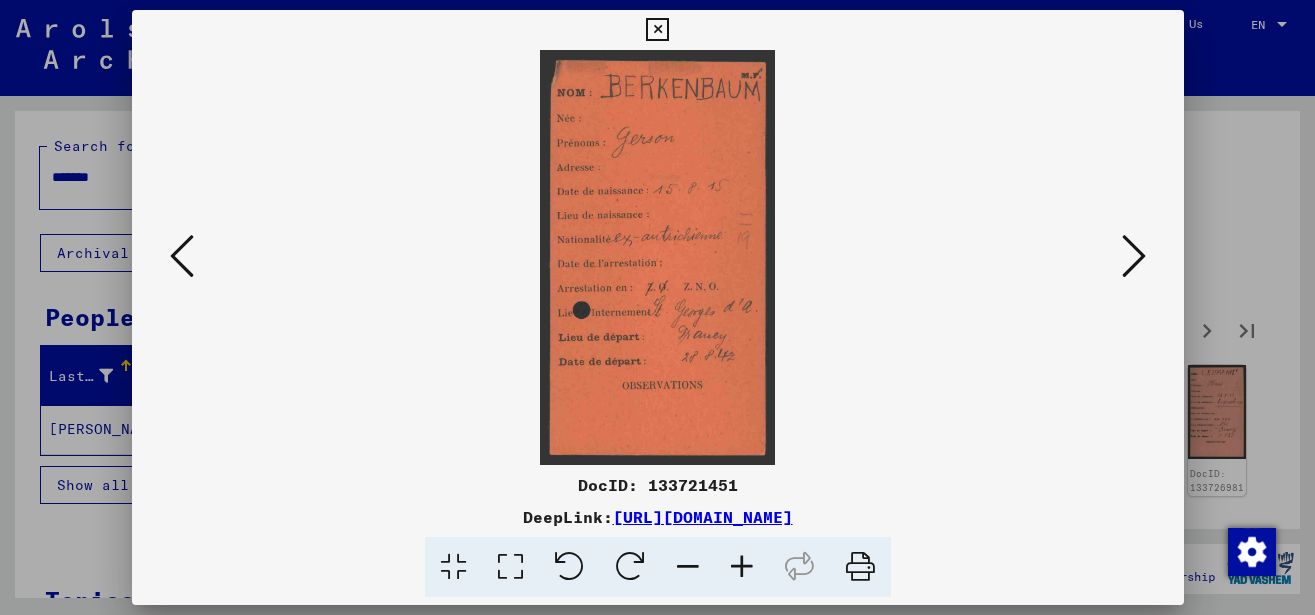 click at bounding box center [1134, 256] 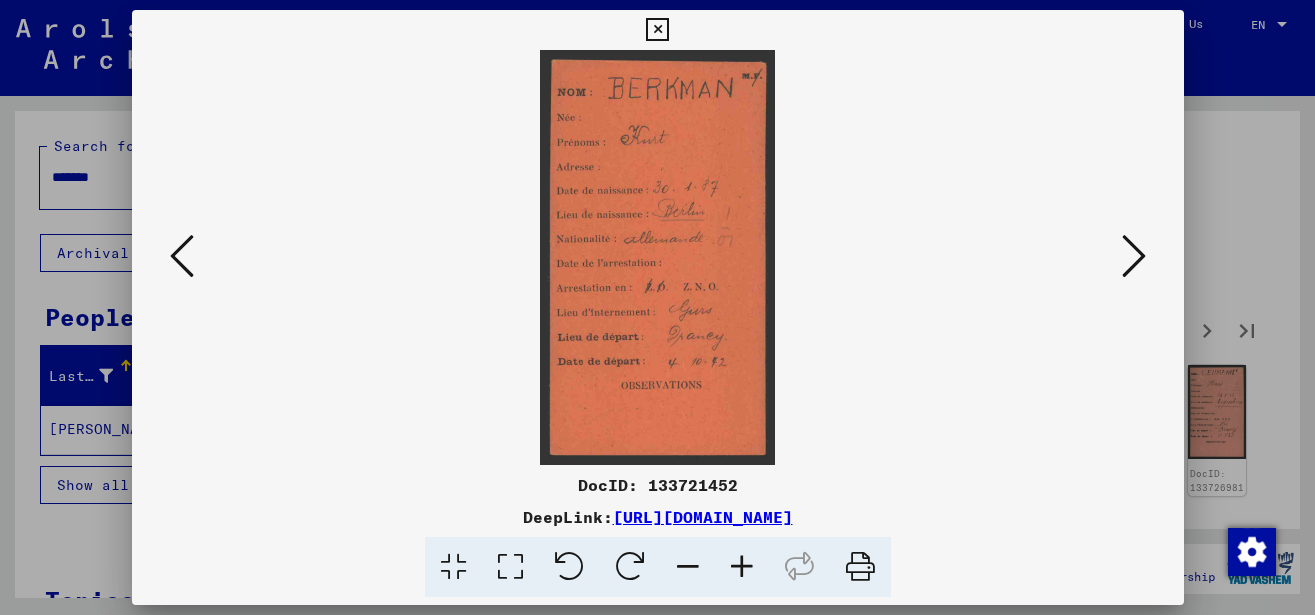 click at bounding box center [1134, 256] 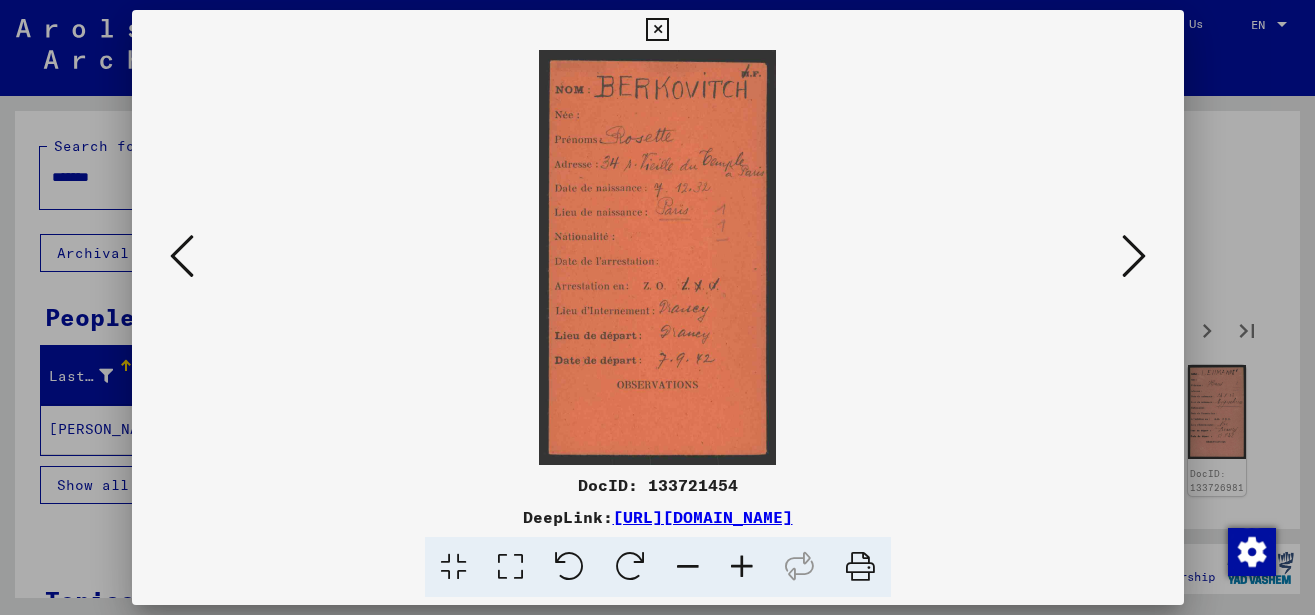 click at bounding box center (1134, 256) 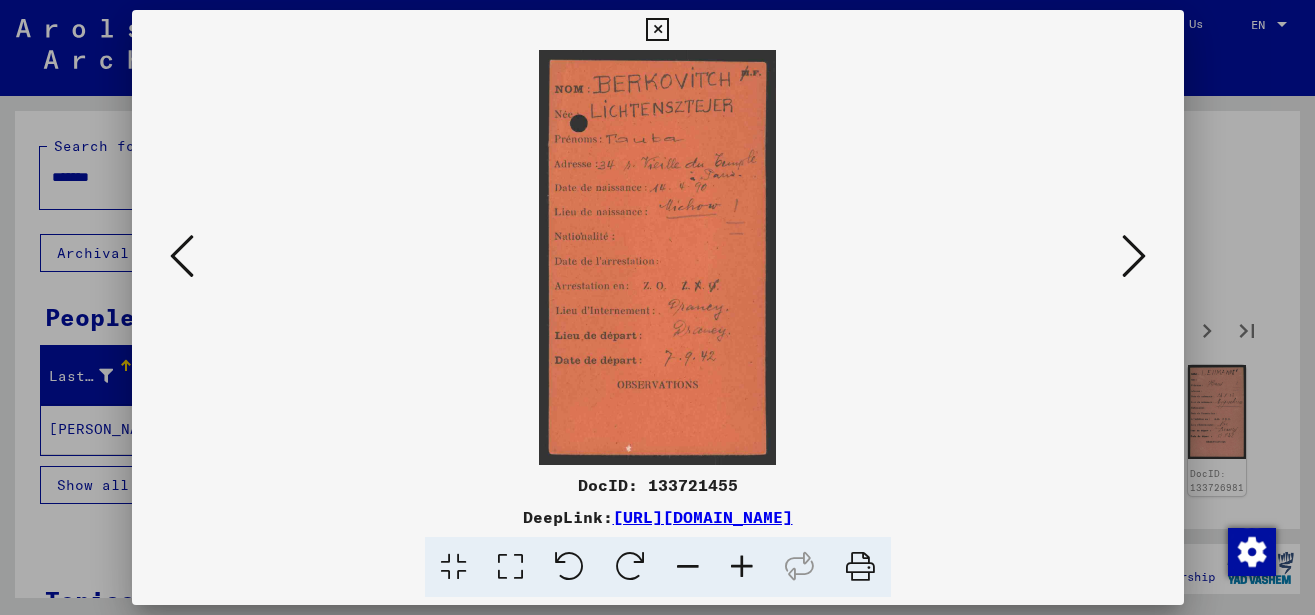 click at bounding box center (1134, 256) 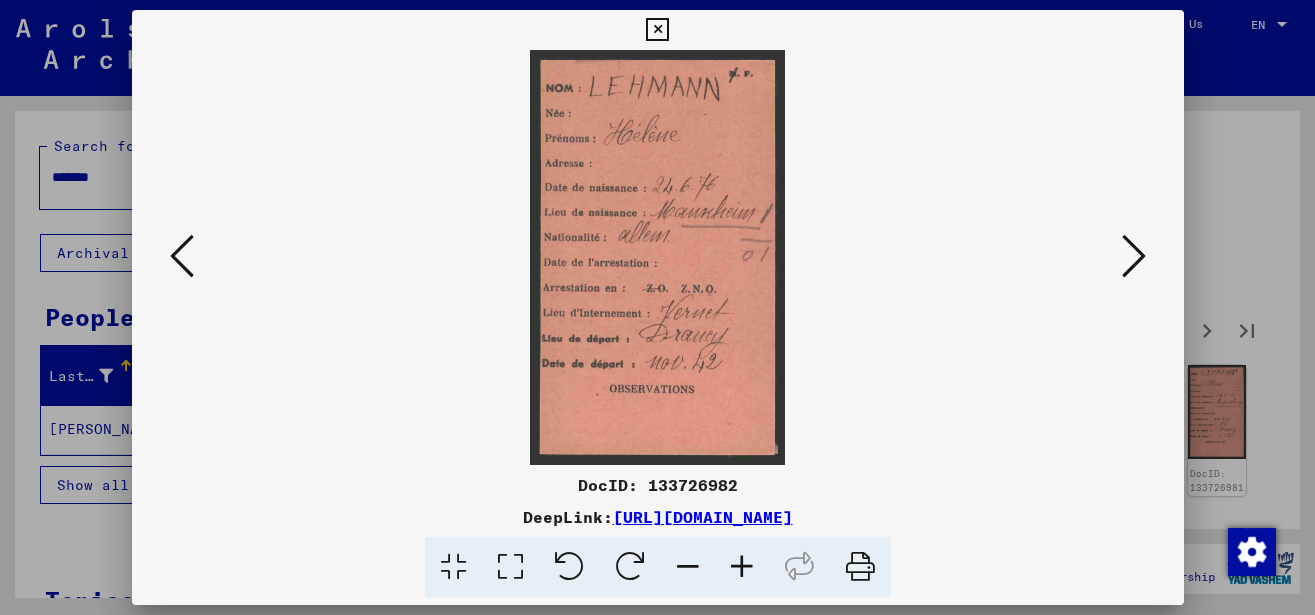 click at bounding box center (1134, 256) 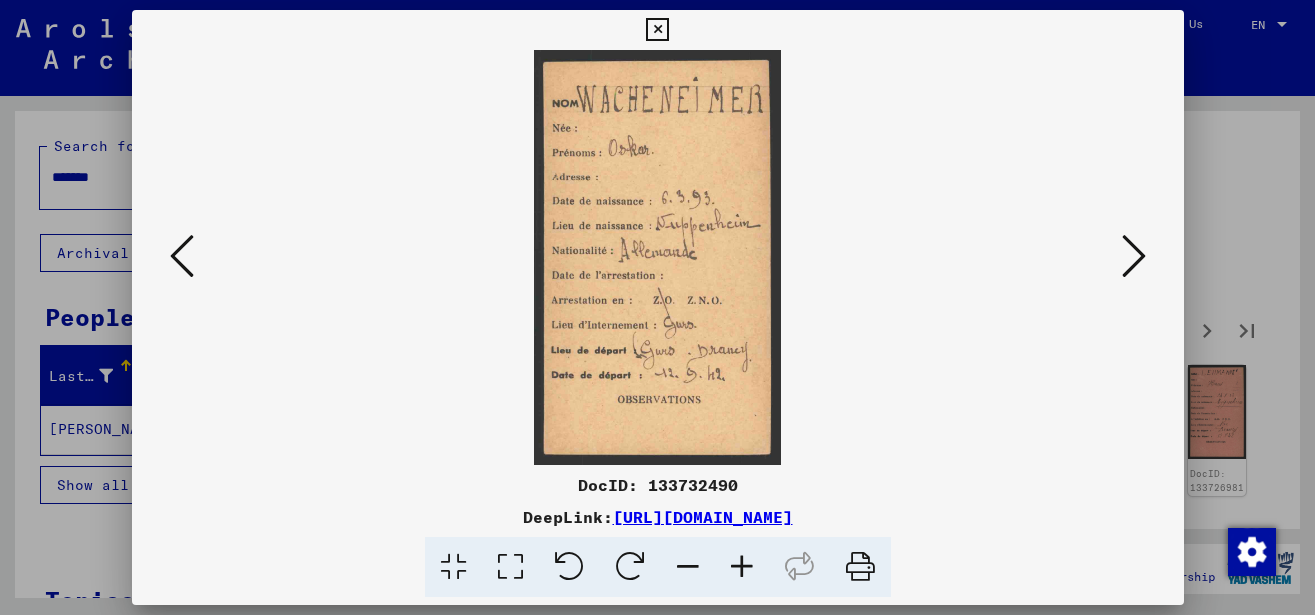 click at bounding box center (182, 256) 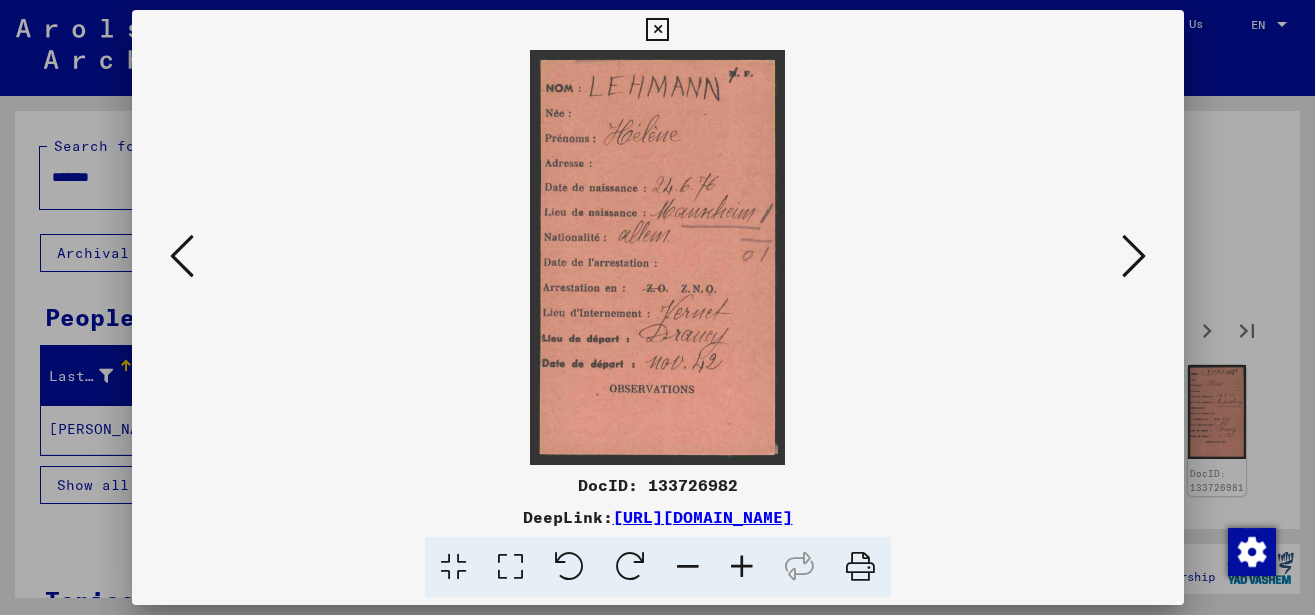 click at bounding box center [182, 256] 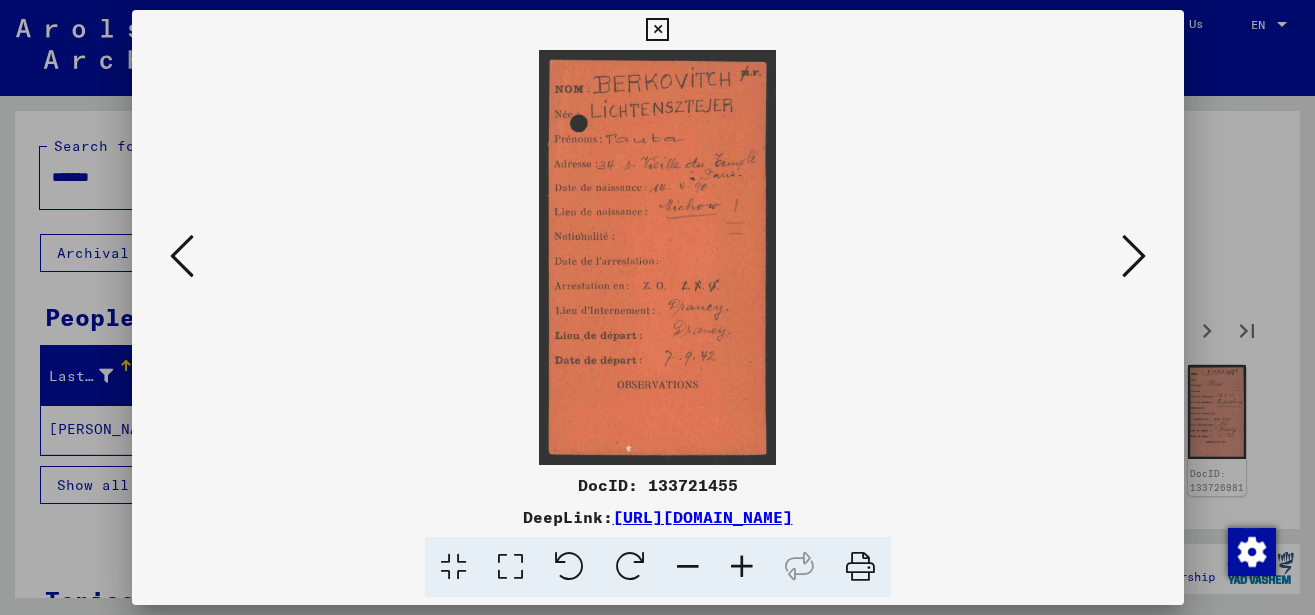 click at bounding box center (182, 256) 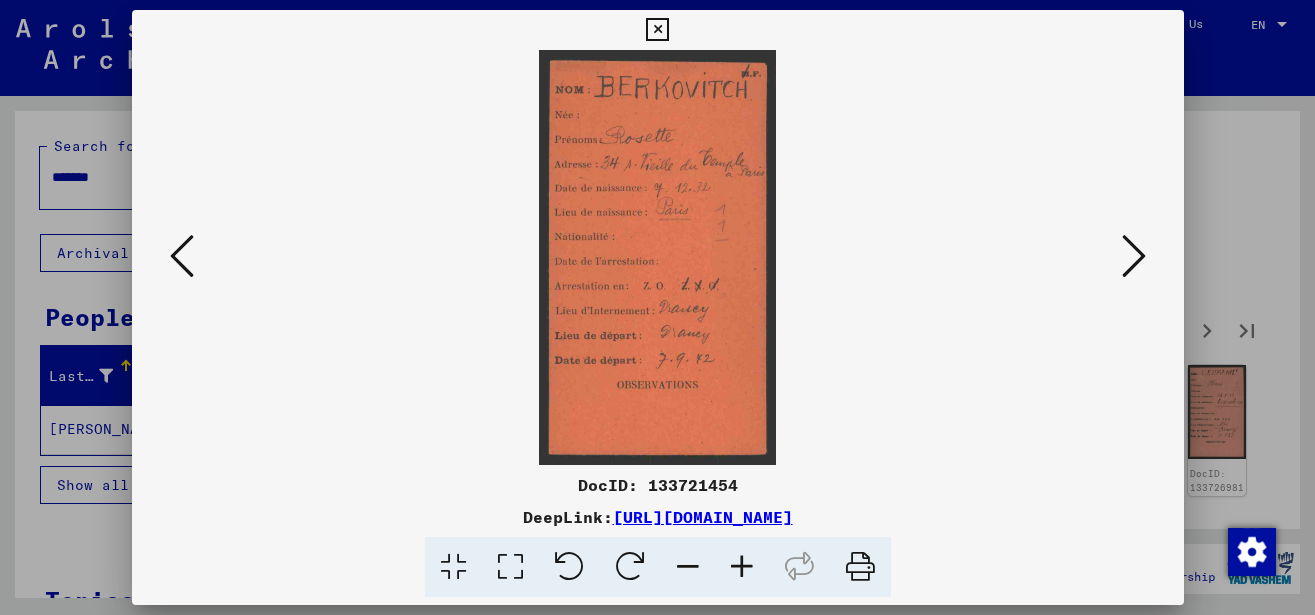 click at bounding box center (182, 256) 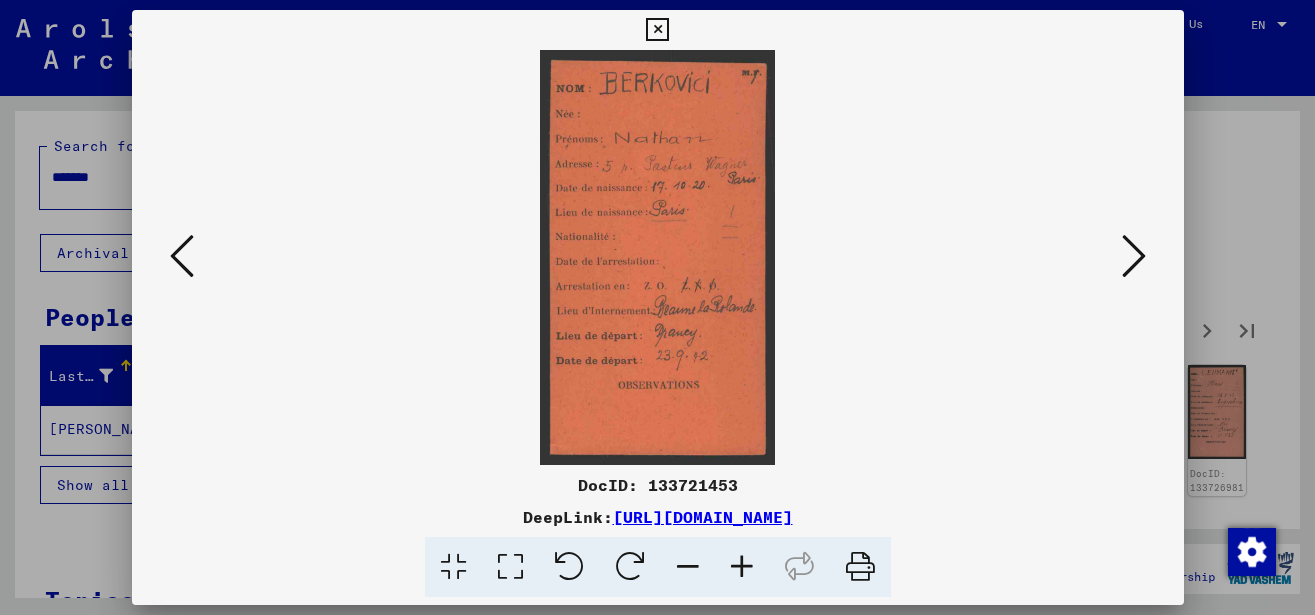 click at bounding box center [657, 30] 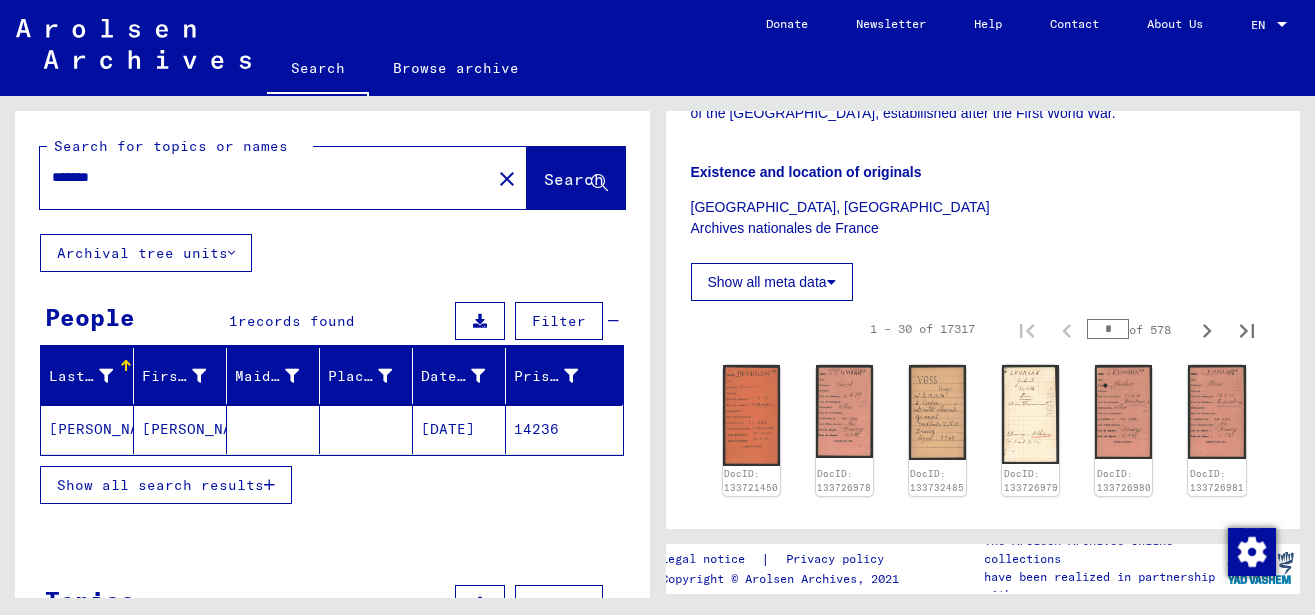 drag, startPoint x: 161, startPoint y: 183, endPoint x: -51, endPoint y: 178, distance: 212.05896 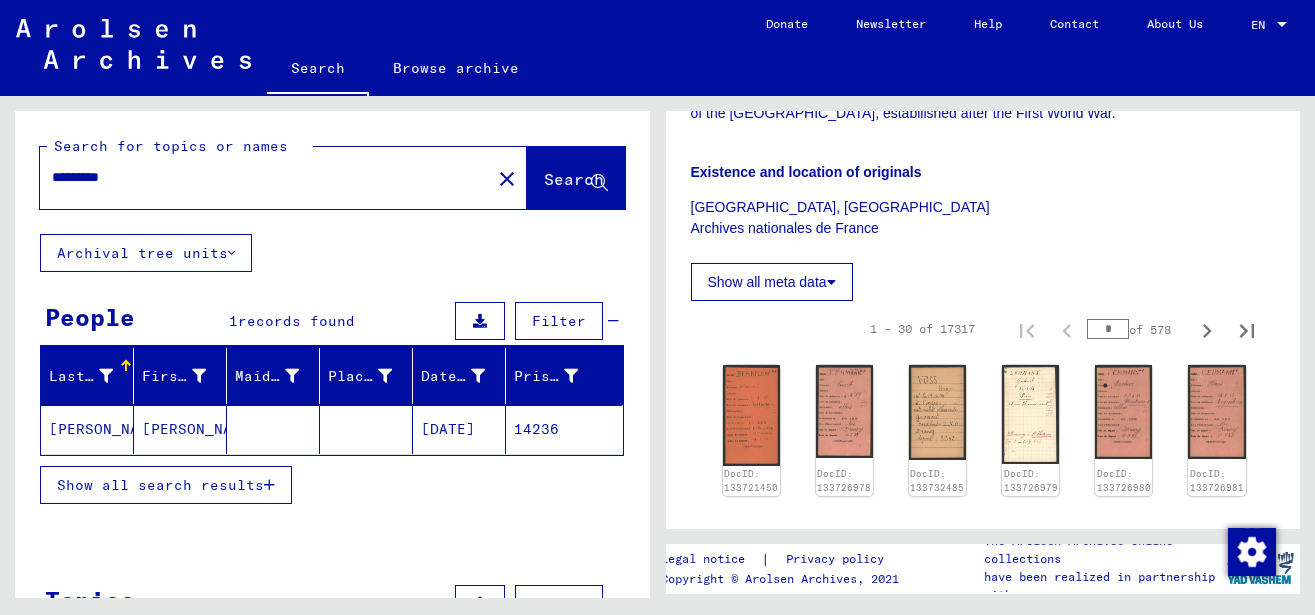 scroll, scrollTop: 0, scrollLeft: 0, axis: both 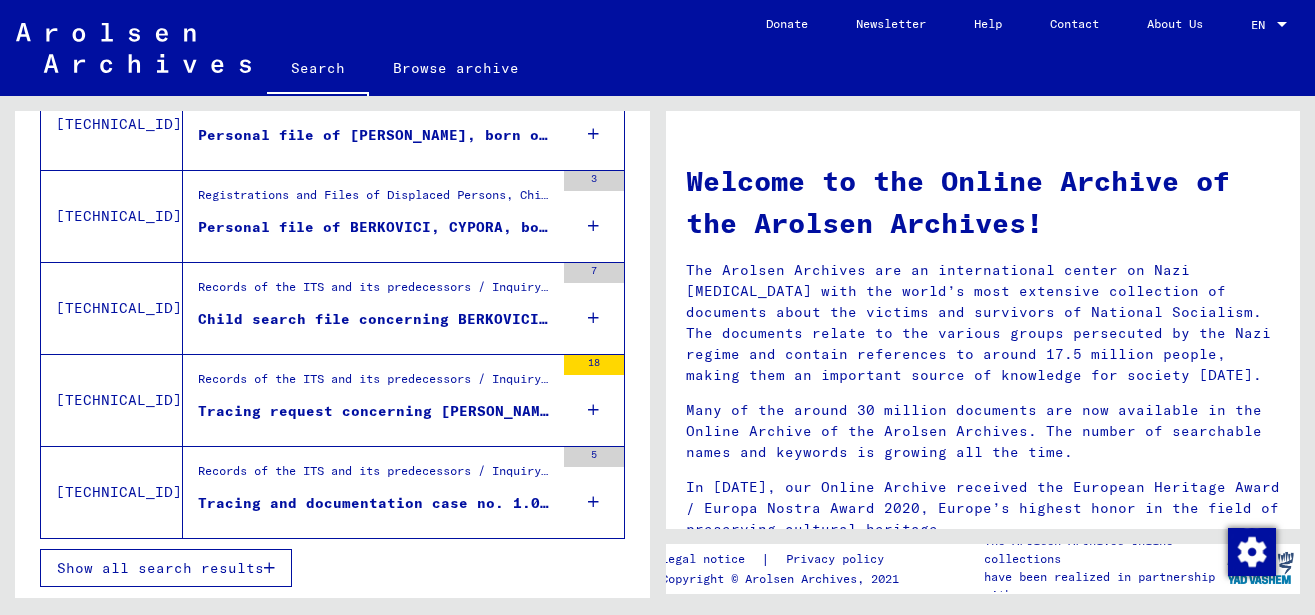 click on "Show all search results" at bounding box center (160, 568) 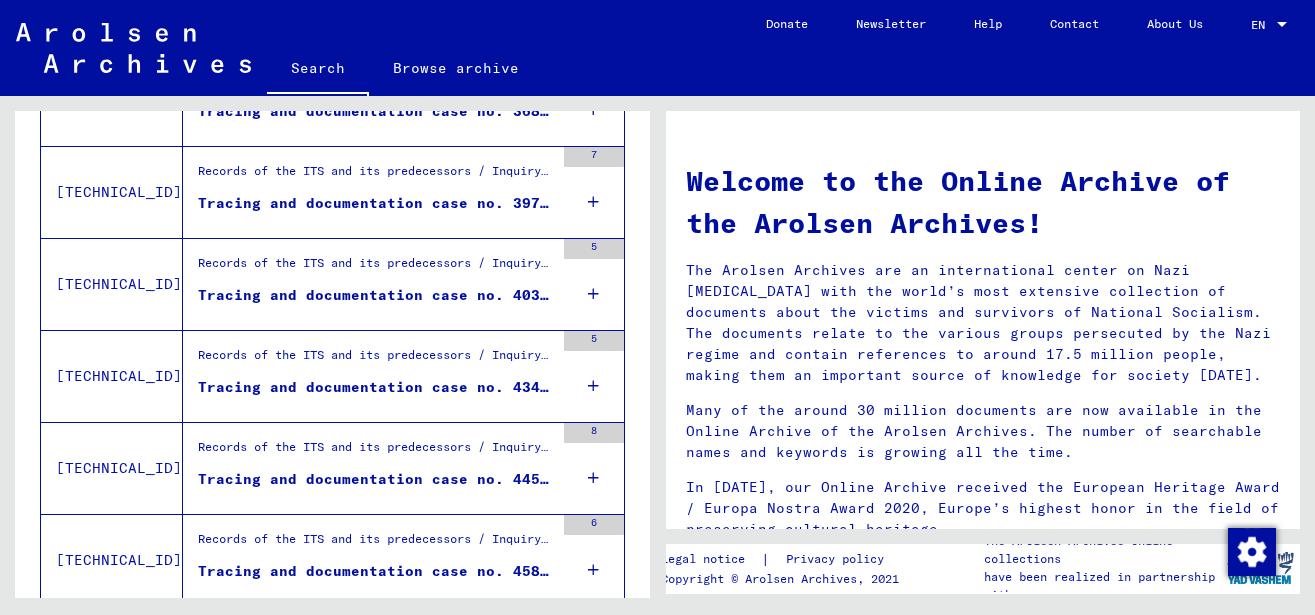 scroll, scrollTop: 2319, scrollLeft: 0, axis: vertical 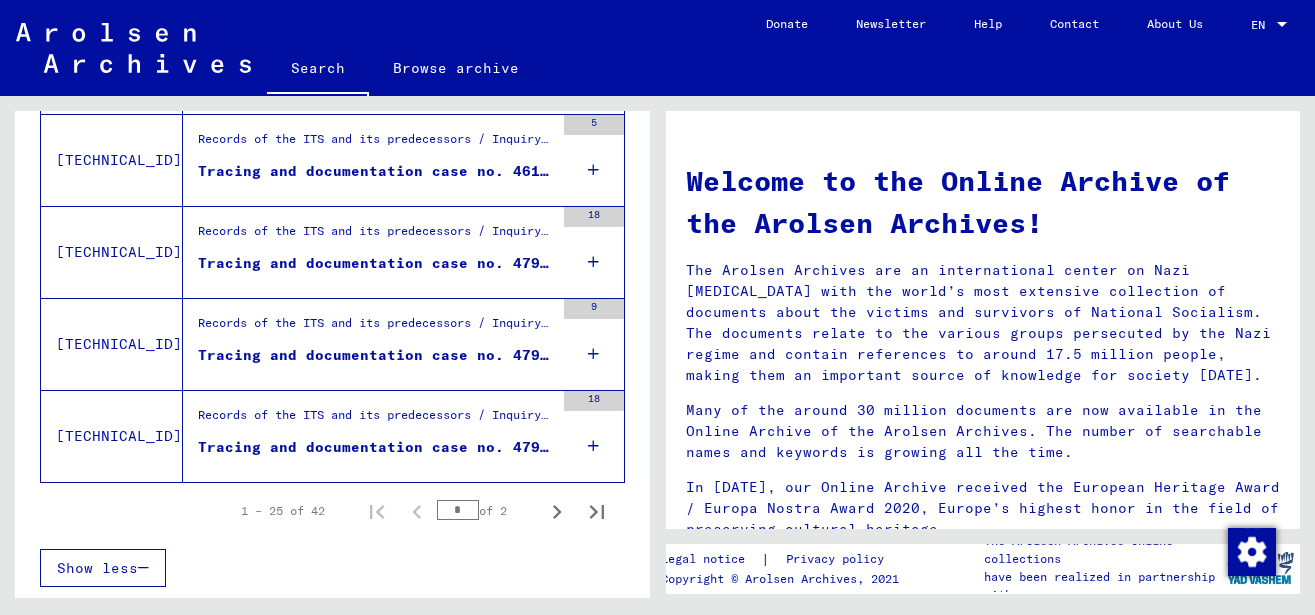 type on "******" 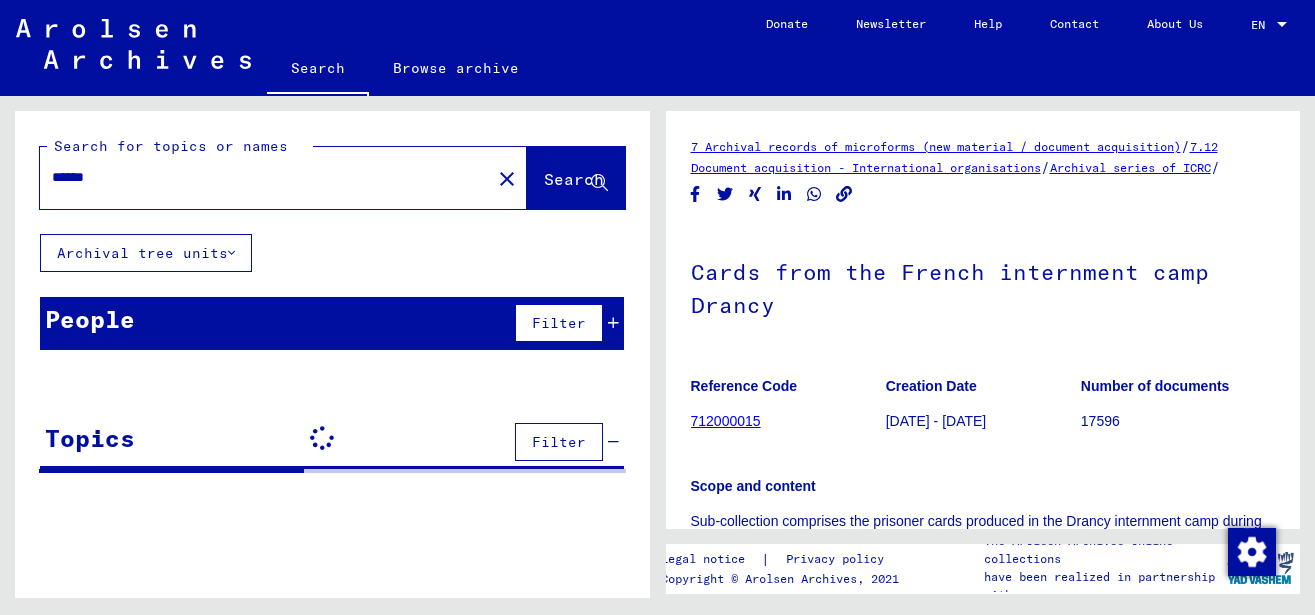 scroll, scrollTop: 0, scrollLeft: 0, axis: both 